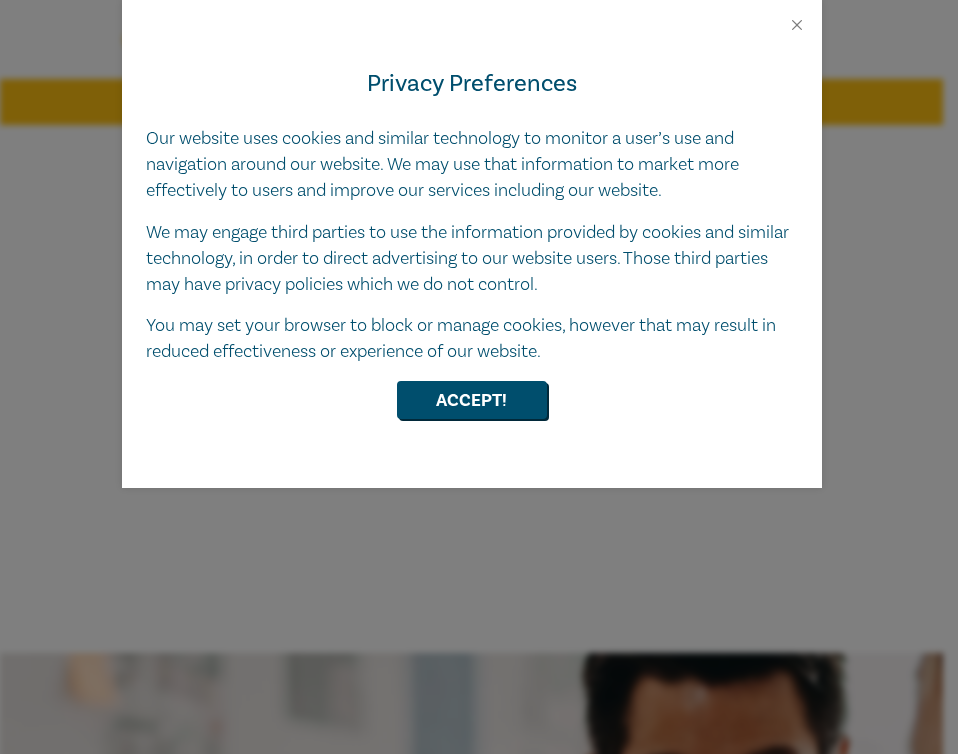 scroll, scrollTop: 0, scrollLeft: 0, axis: both 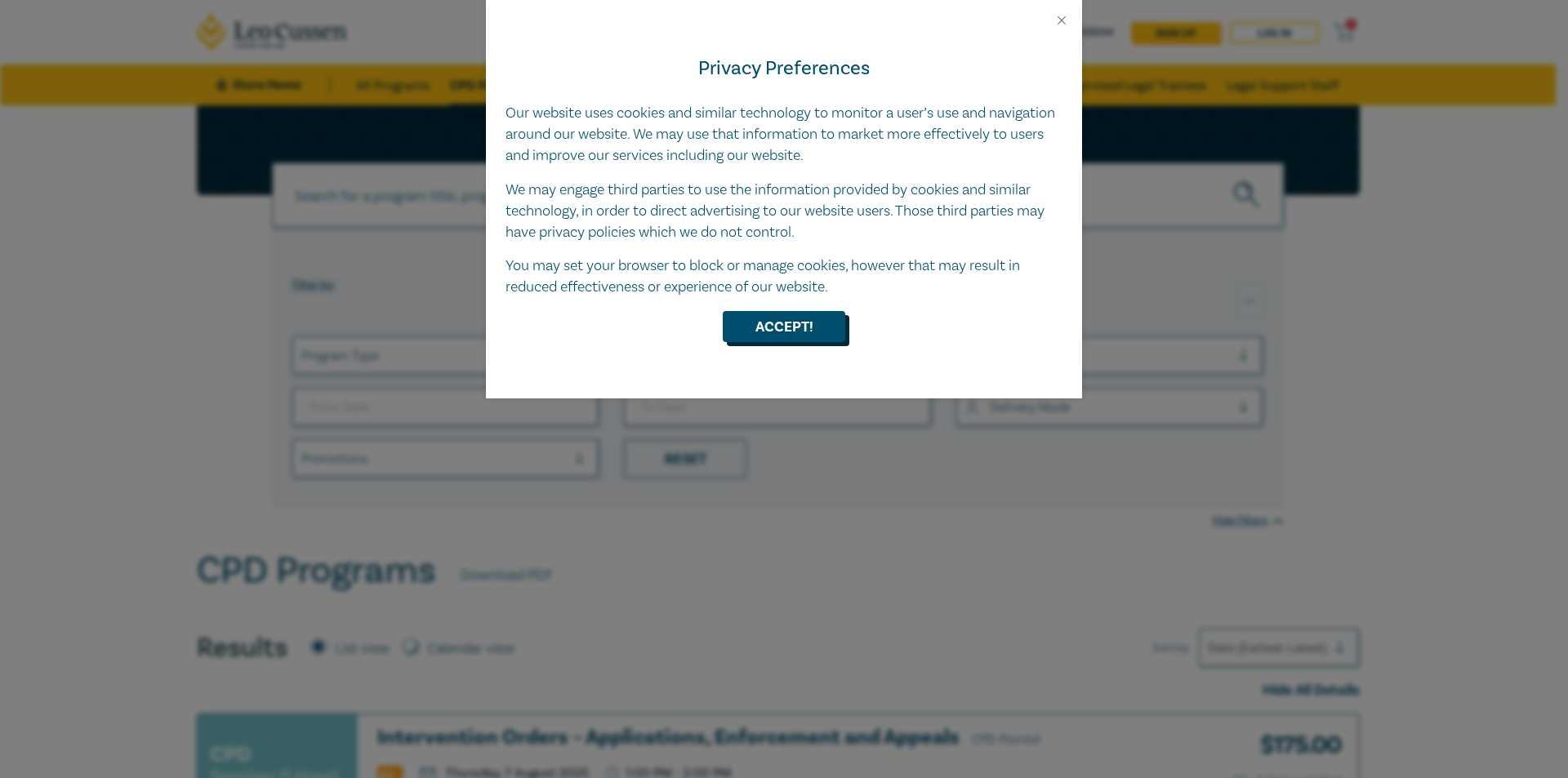 click on "Accept!" at bounding box center [784, 327] 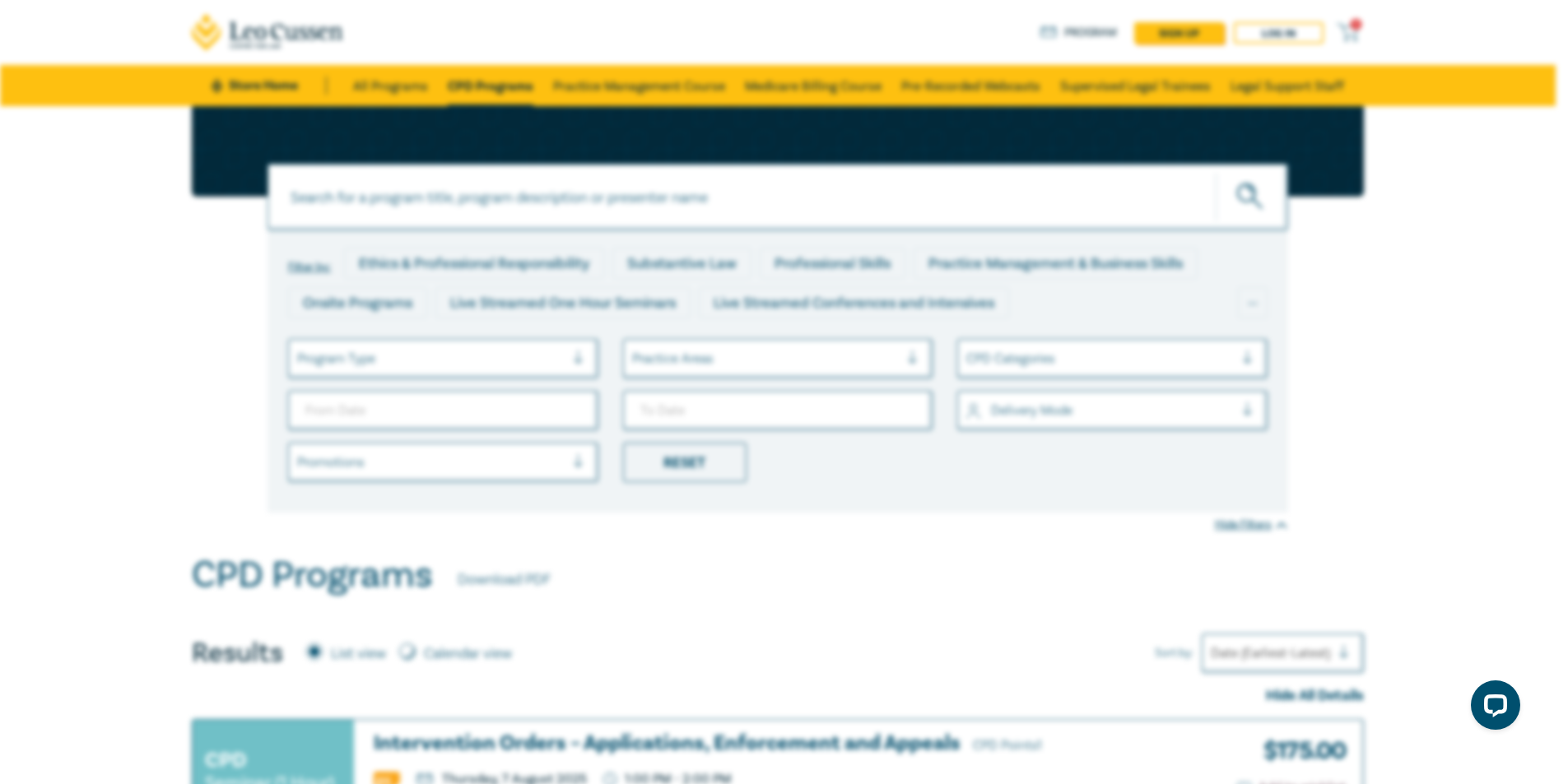 scroll, scrollTop: 0, scrollLeft: 0, axis: both 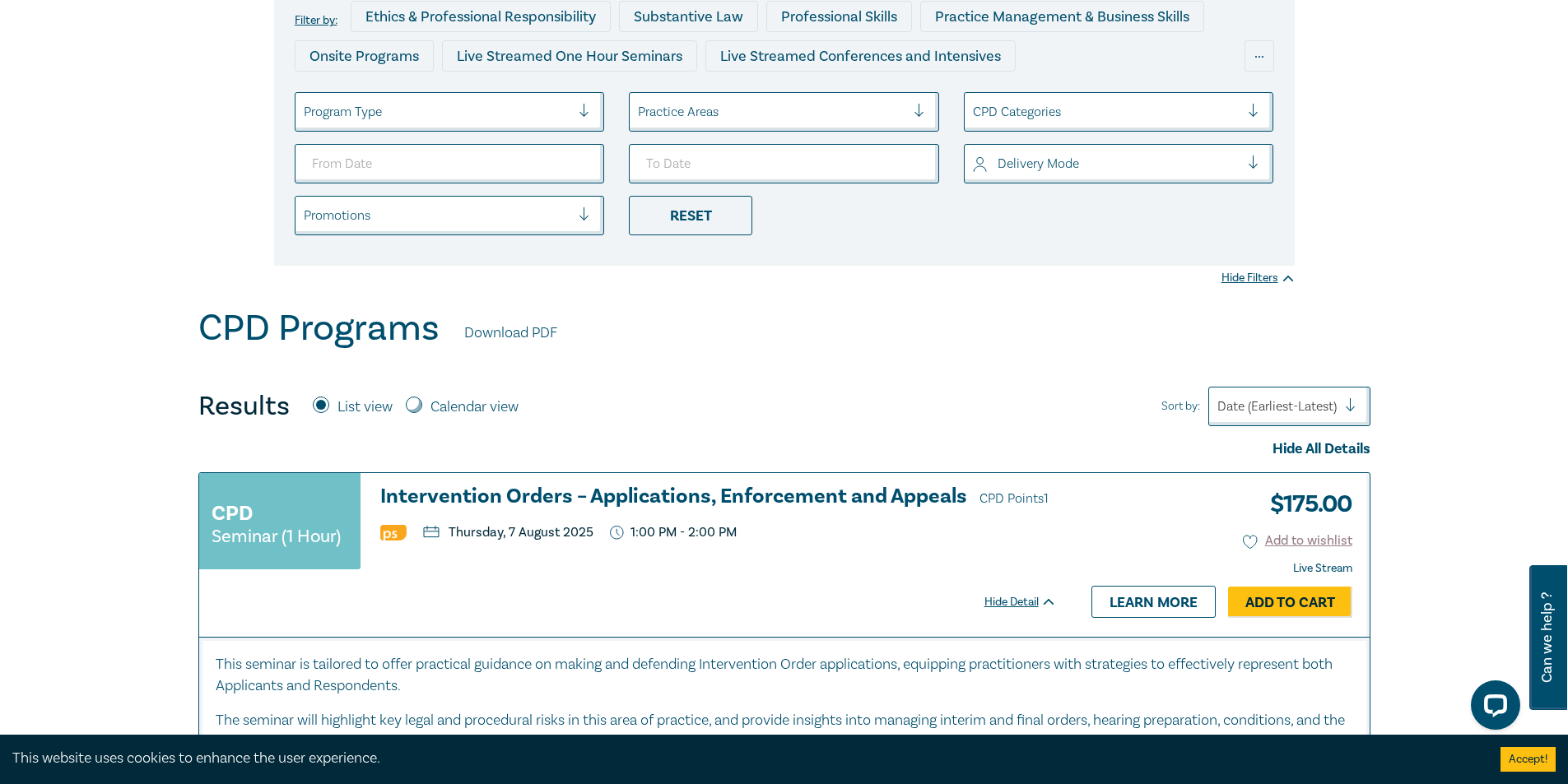 click at bounding box center (771, 112) 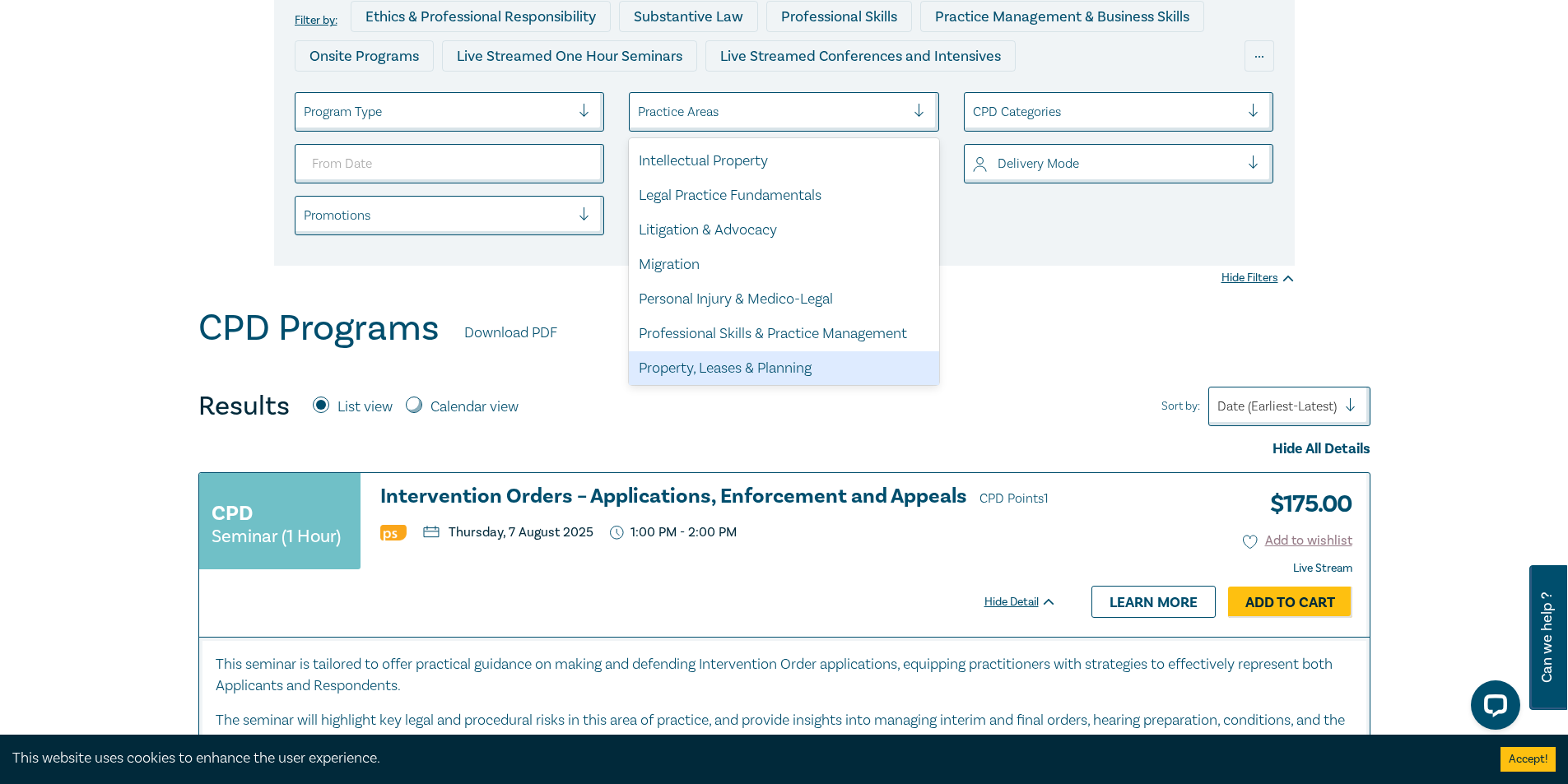 scroll, scrollTop: 484, scrollLeft: 0, axis: vertical 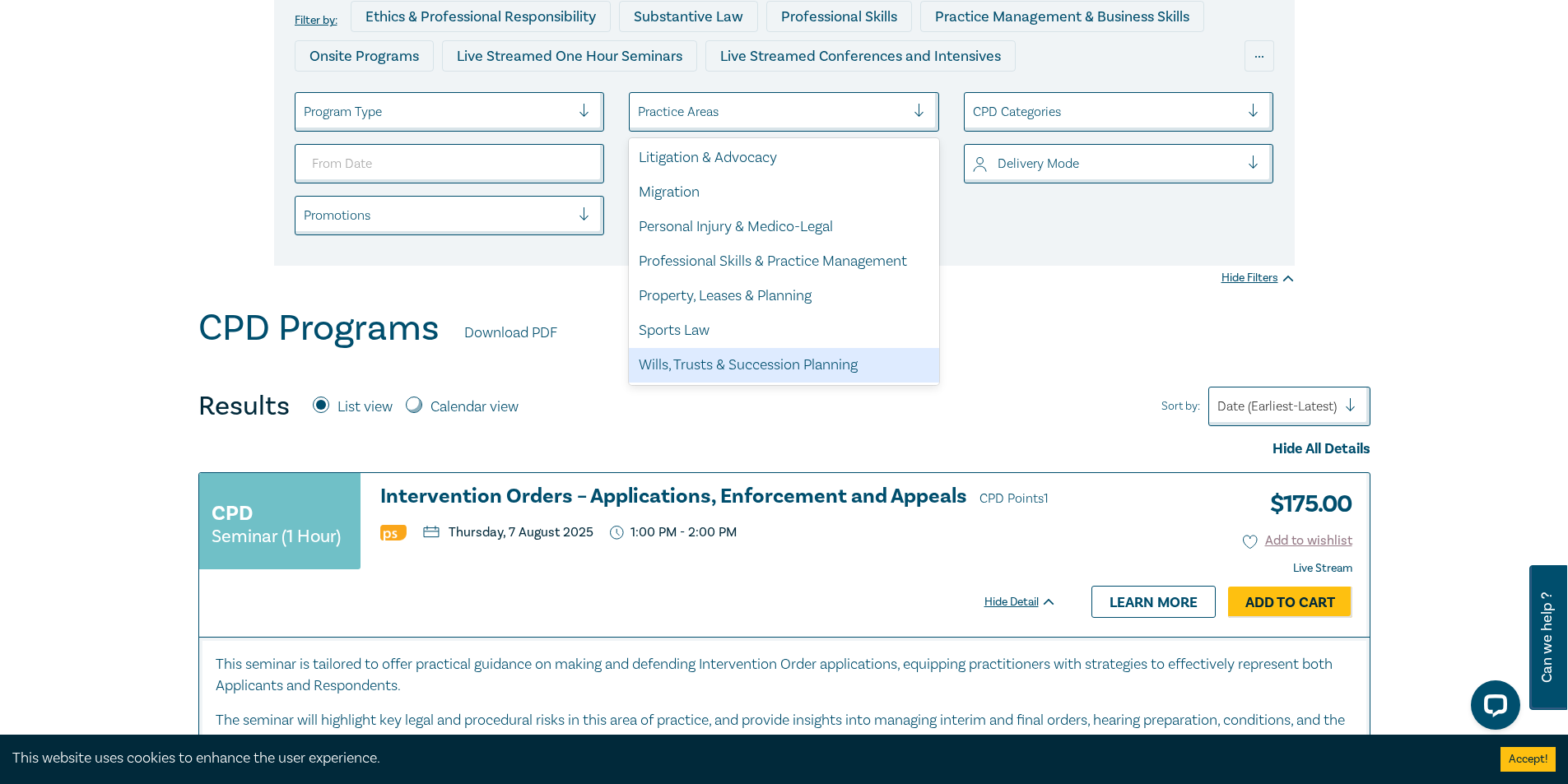 click on "Wills, Trusts & Succession Planning" at bounding box center (784, 365) 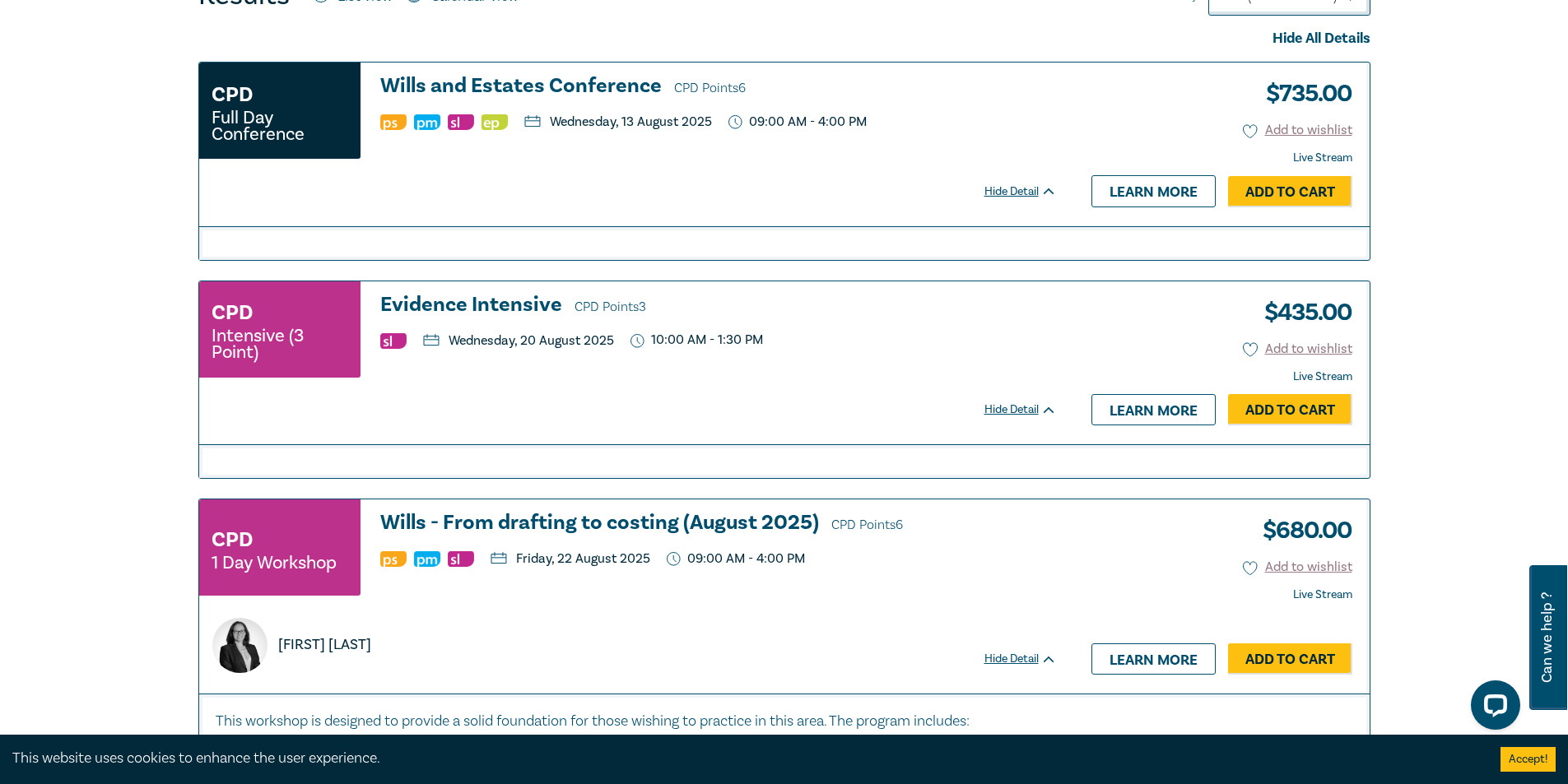scroll, scrollTop: 658, scrollLeft: 0, axis: vertical 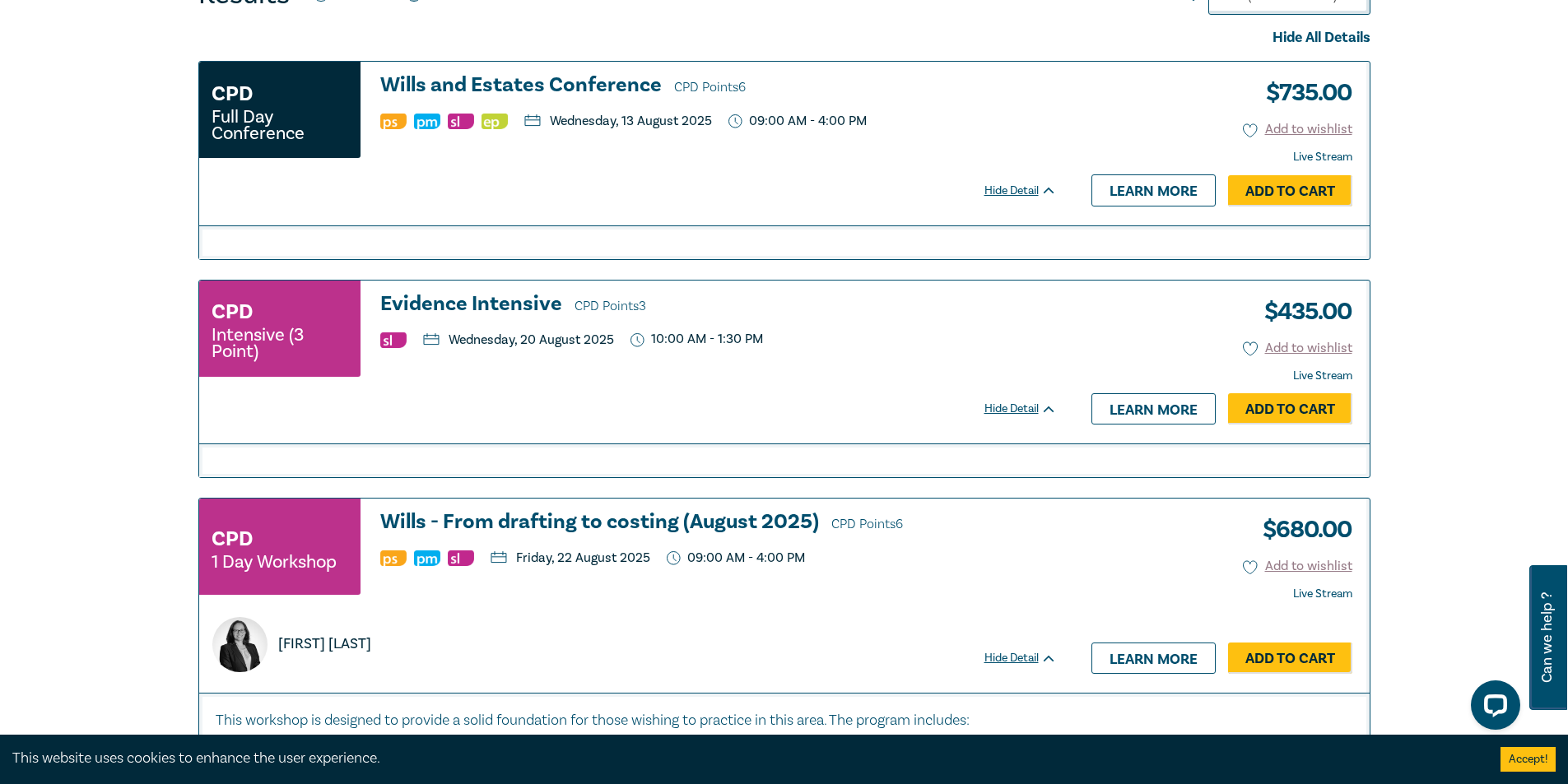 click on "Hide Detail" at bounding box center (1030, 191) 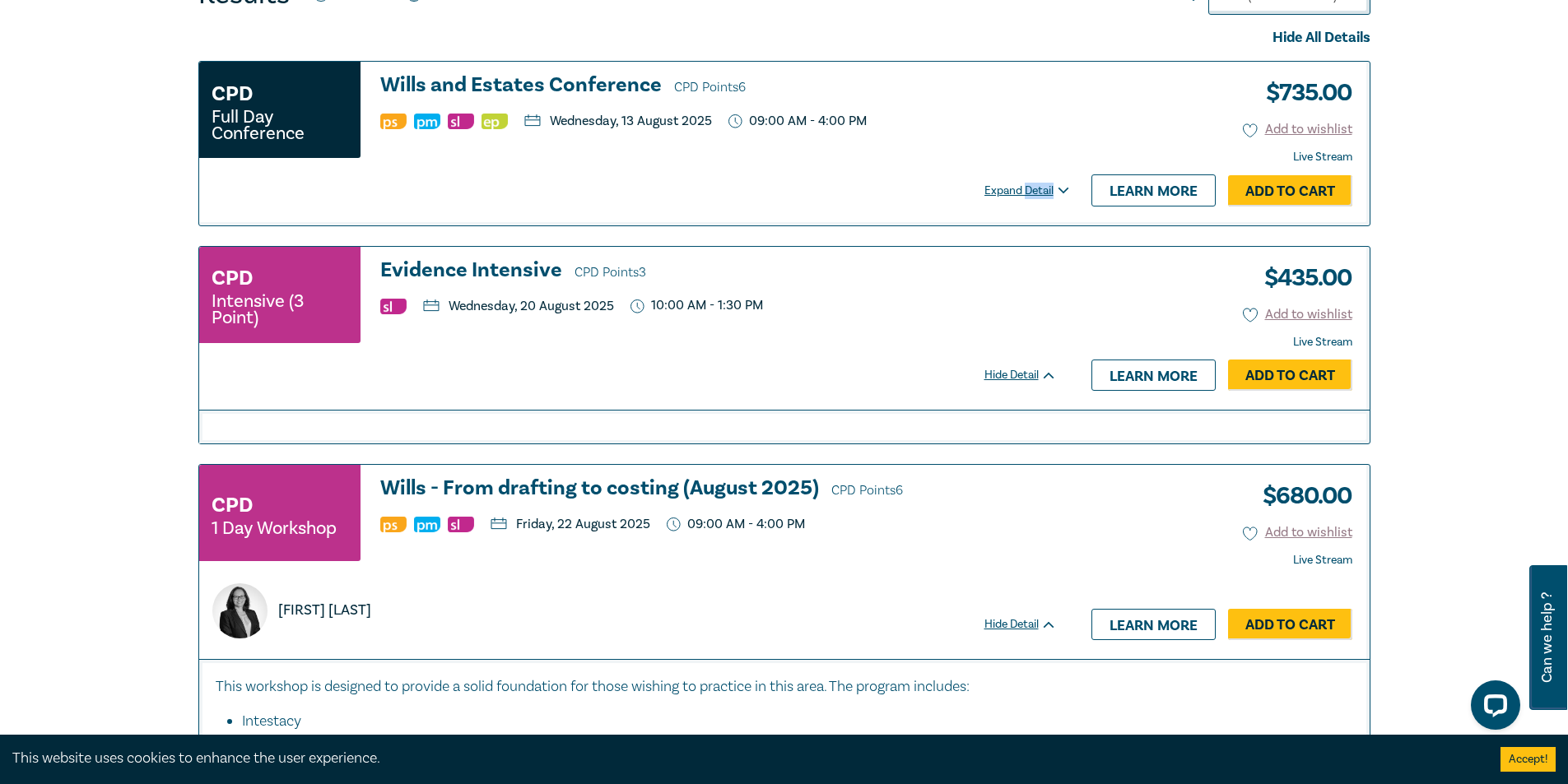 click on "Expand Detail" at bounding box center [1030, 191] 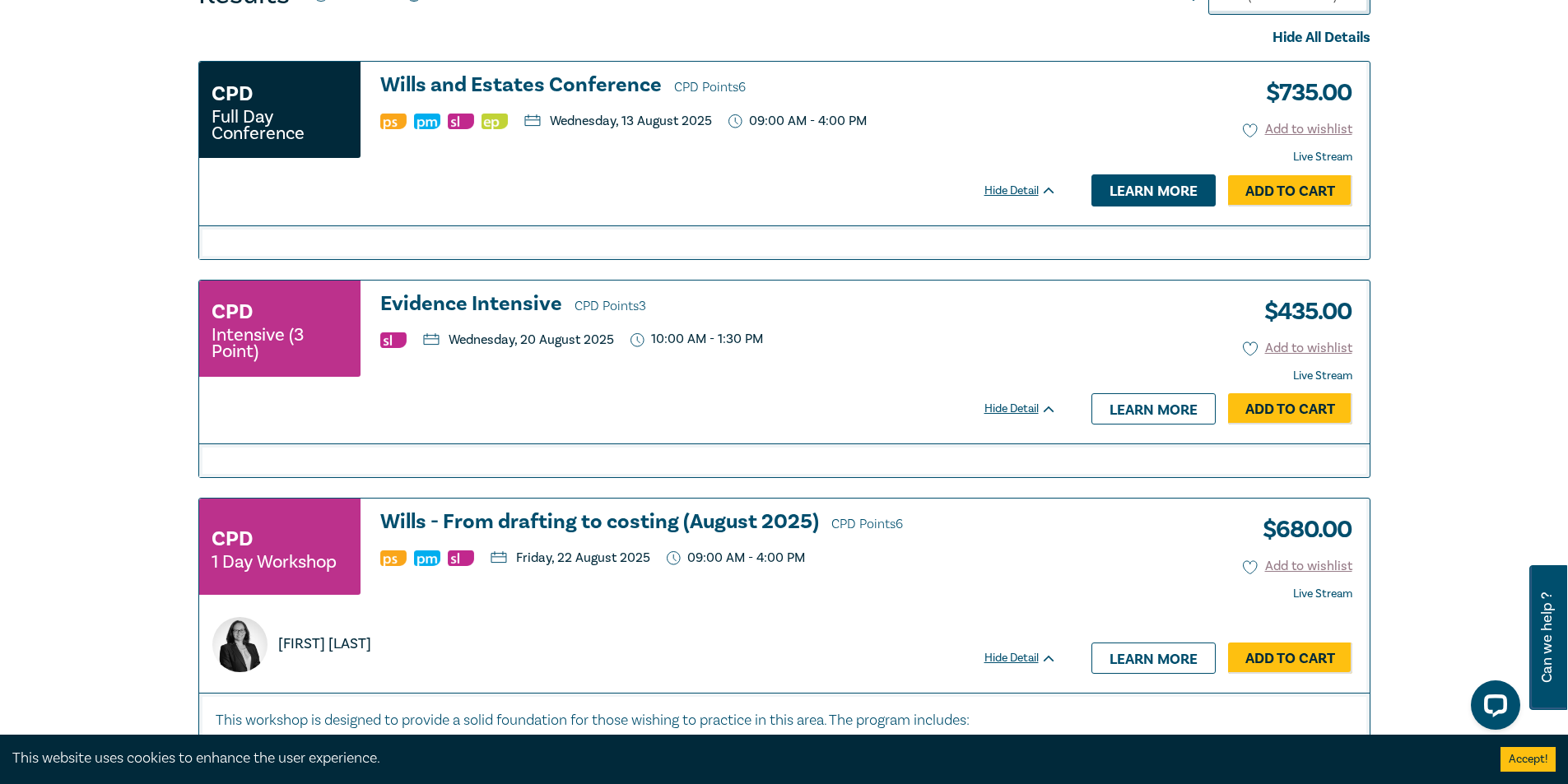 click on "Learn more" at bounding box center (1153, 190) 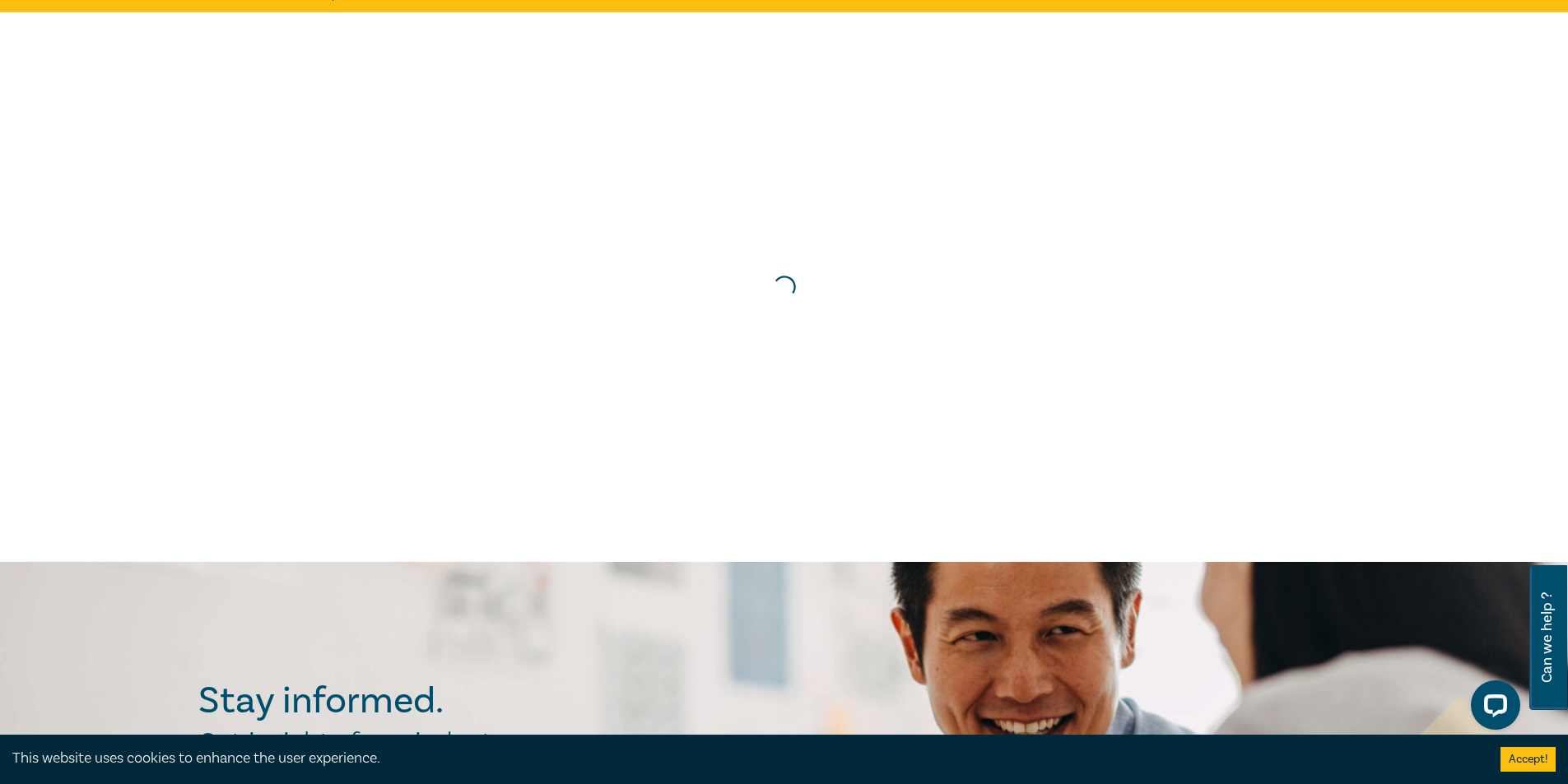scroll, scrollTop: 0, scrollLeft: 0, axis: both 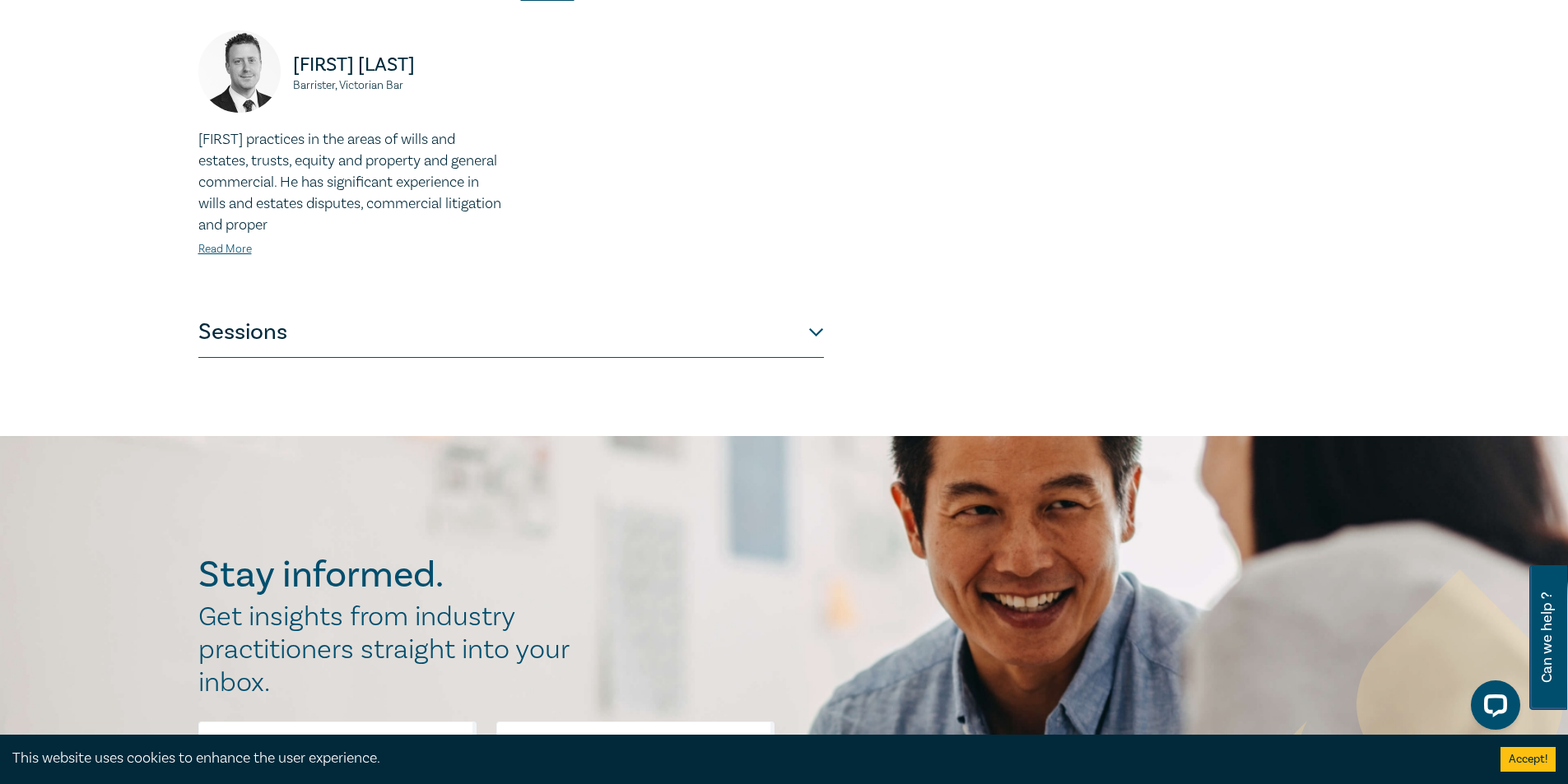 click on "Sessions" at bounding box center (511, 333) 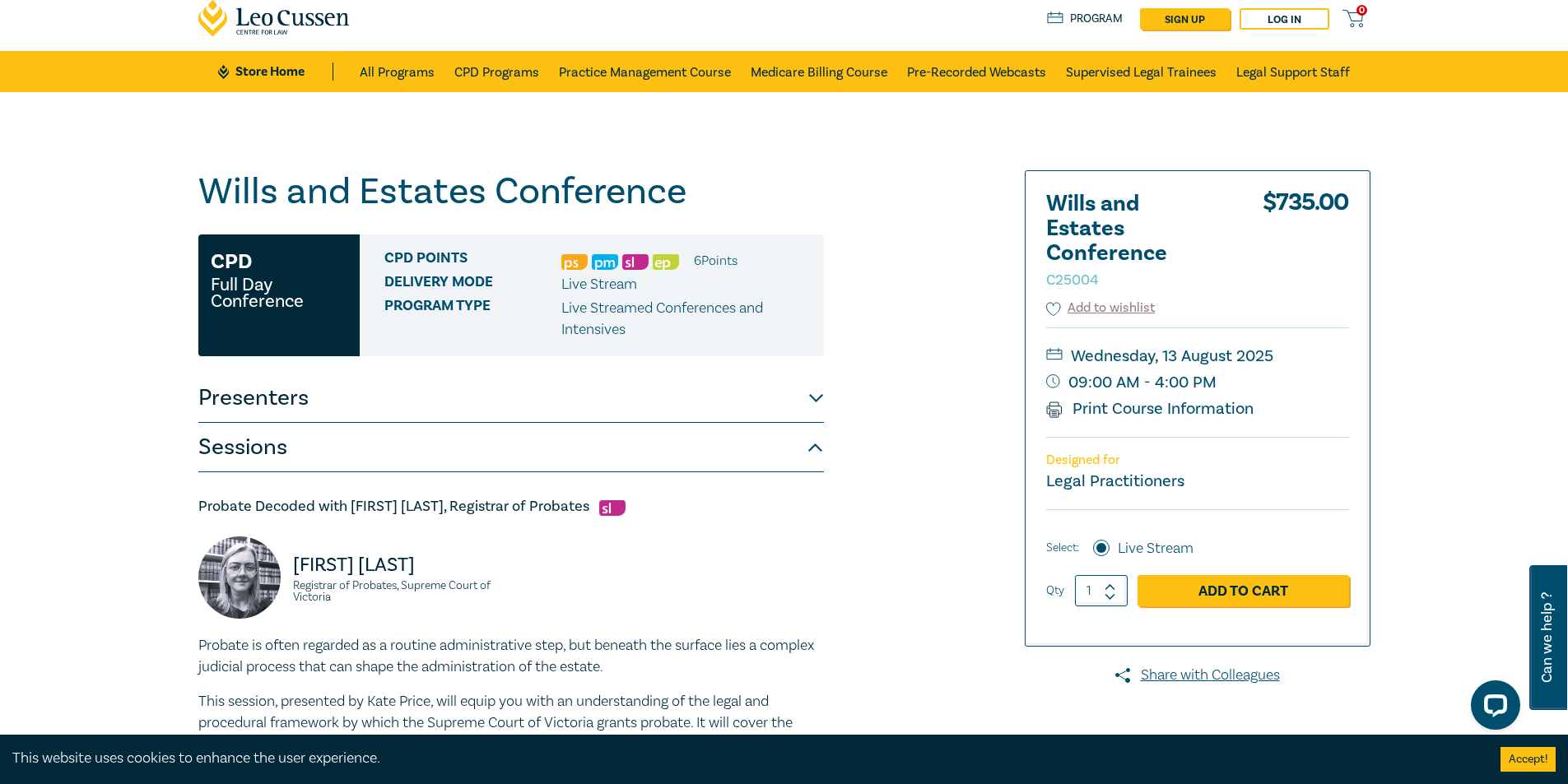 scroll, scrollTop: 0, scrollLeft: 0, axis: both 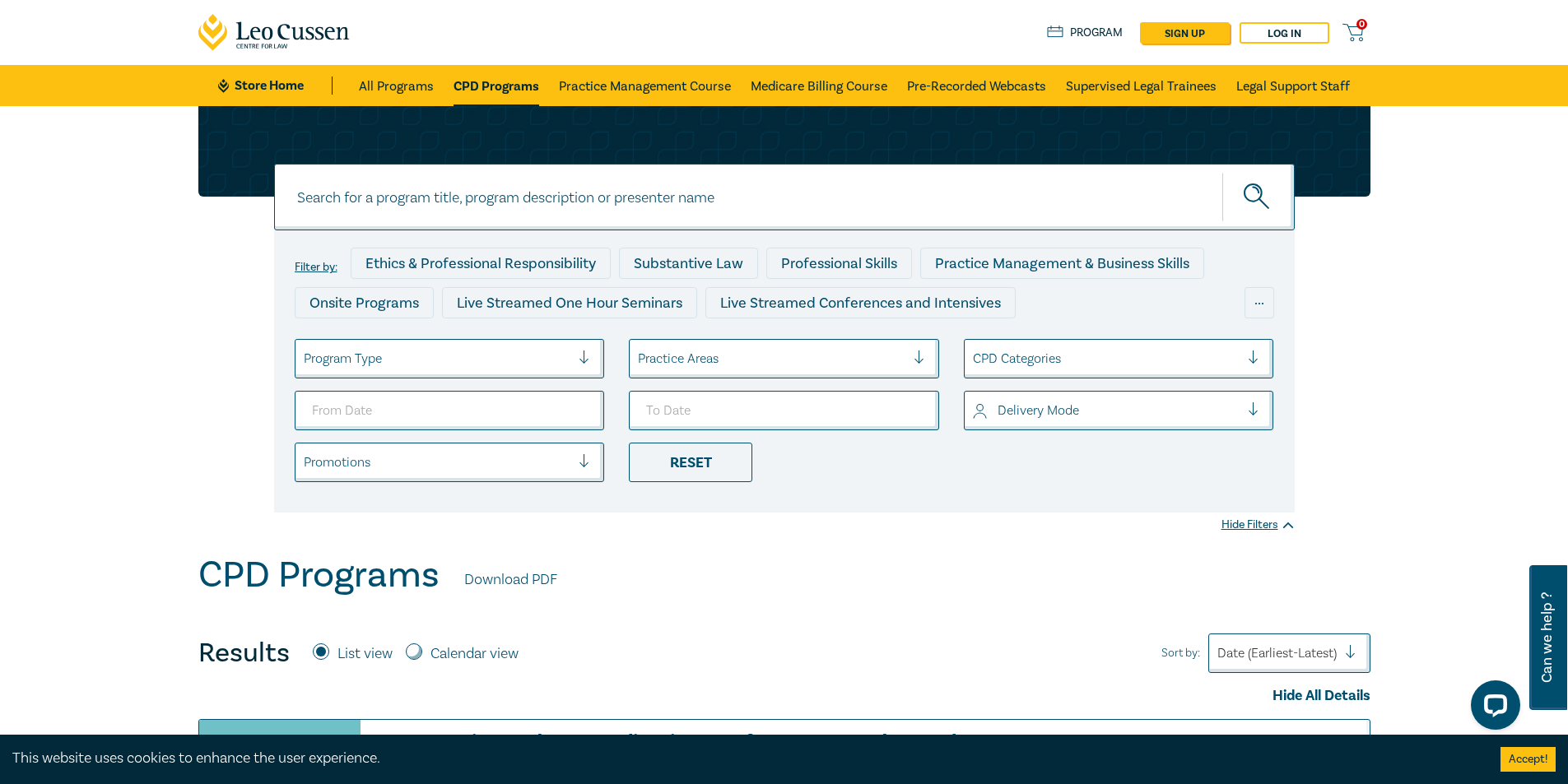 click at bounding box center (1106, 359) 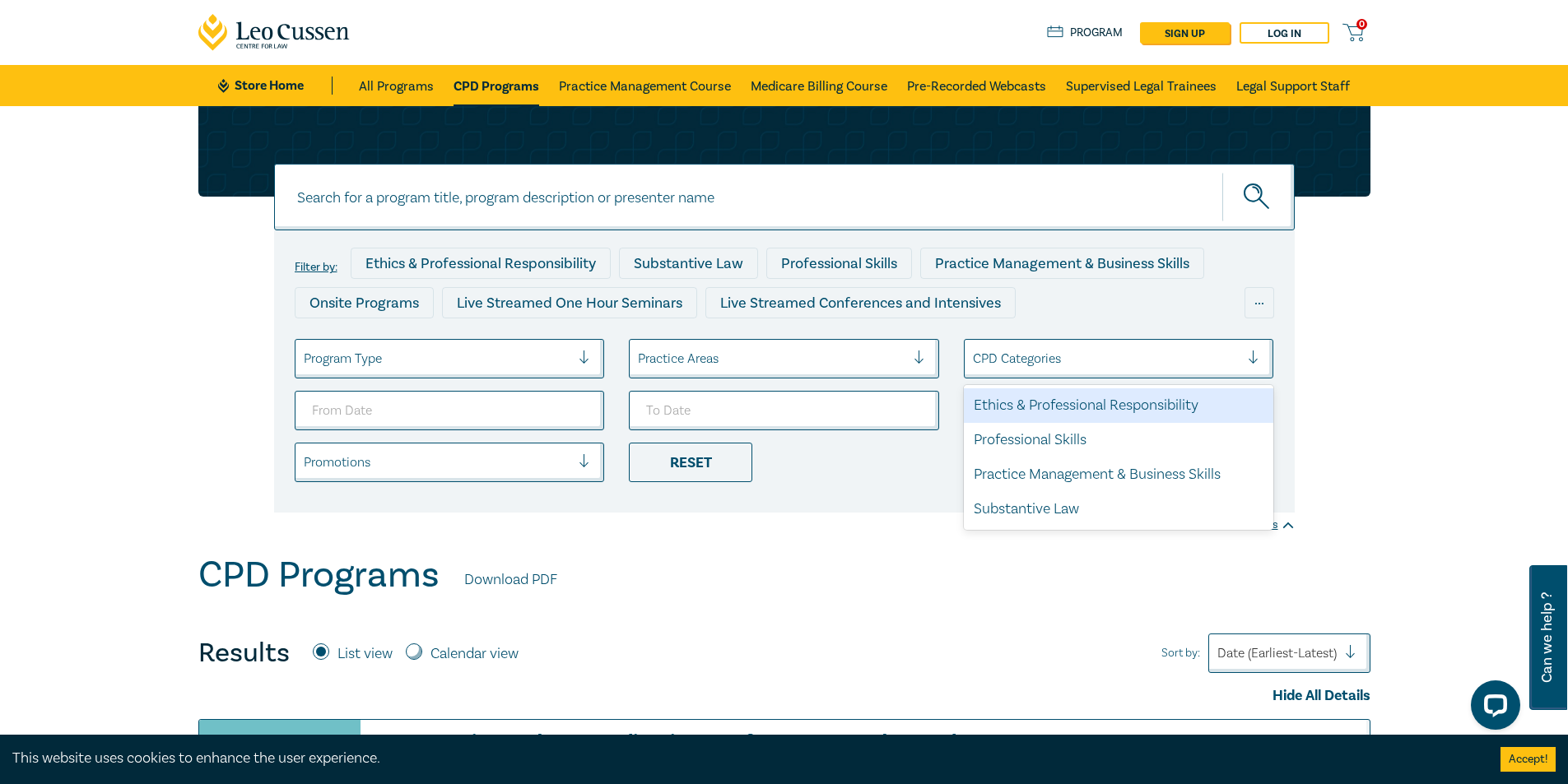 click at bounding box center (1106, 359) 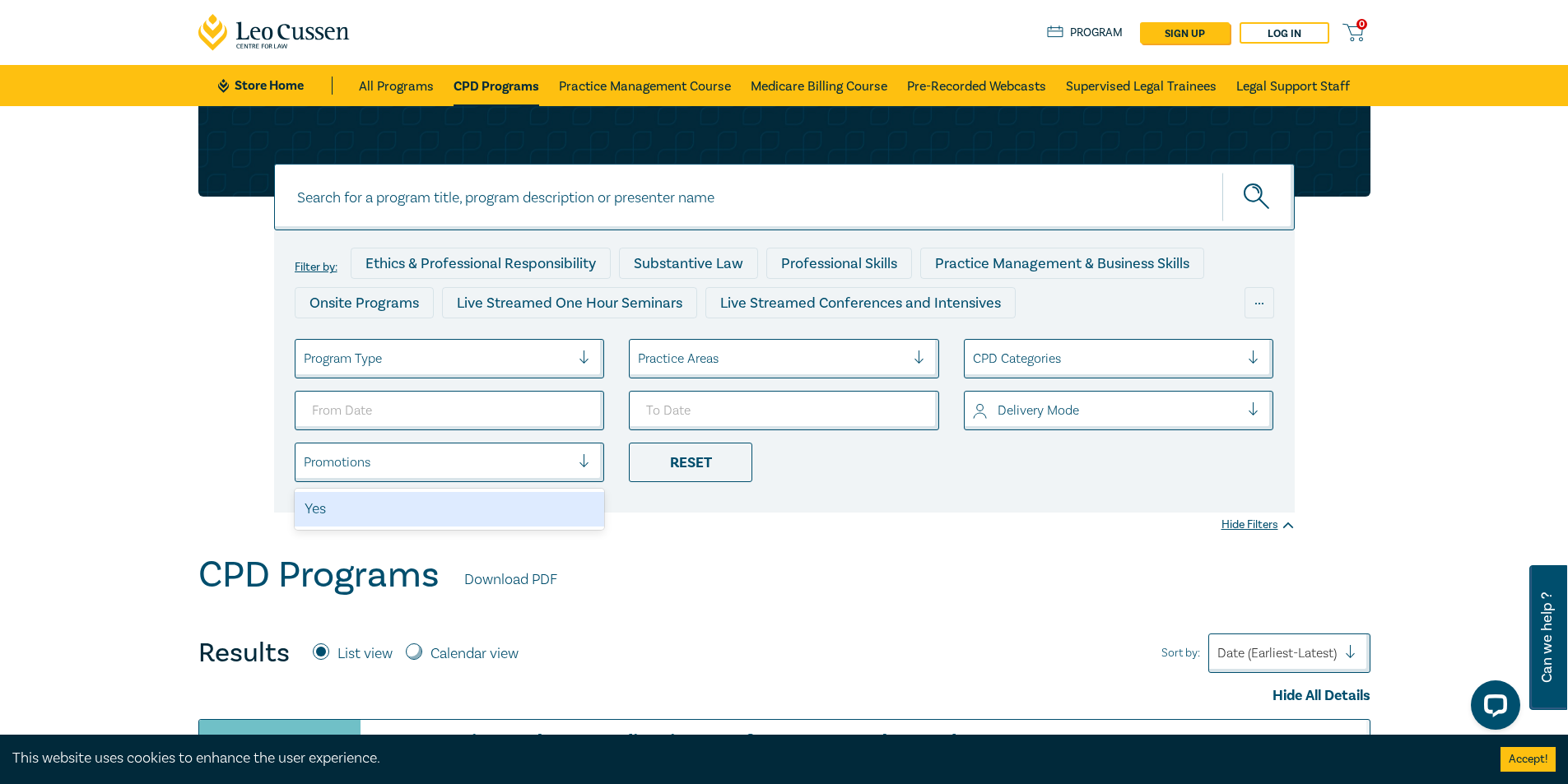 click at bounding box center (437, 462) 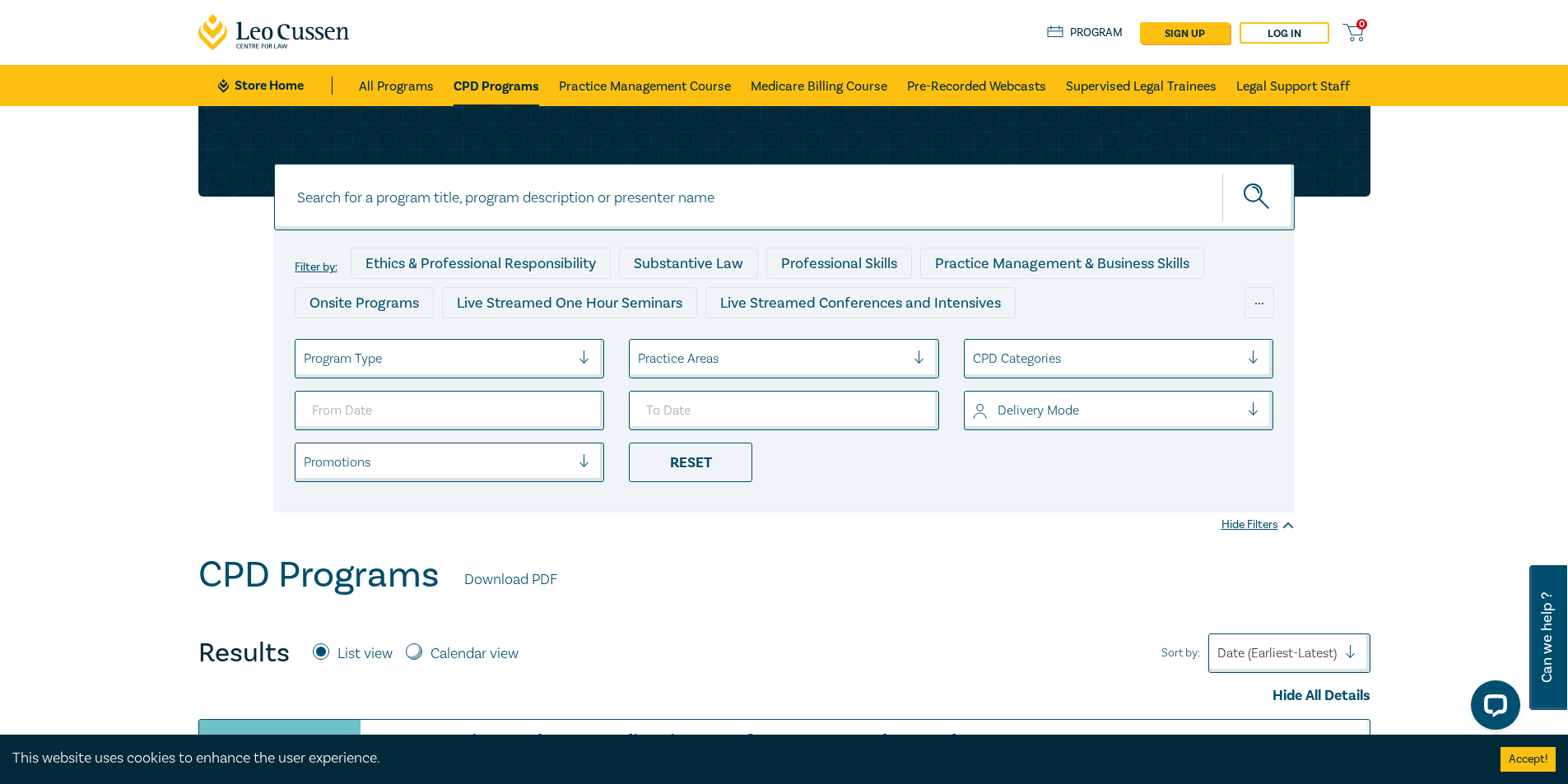 click at bounding box center (437, 462) 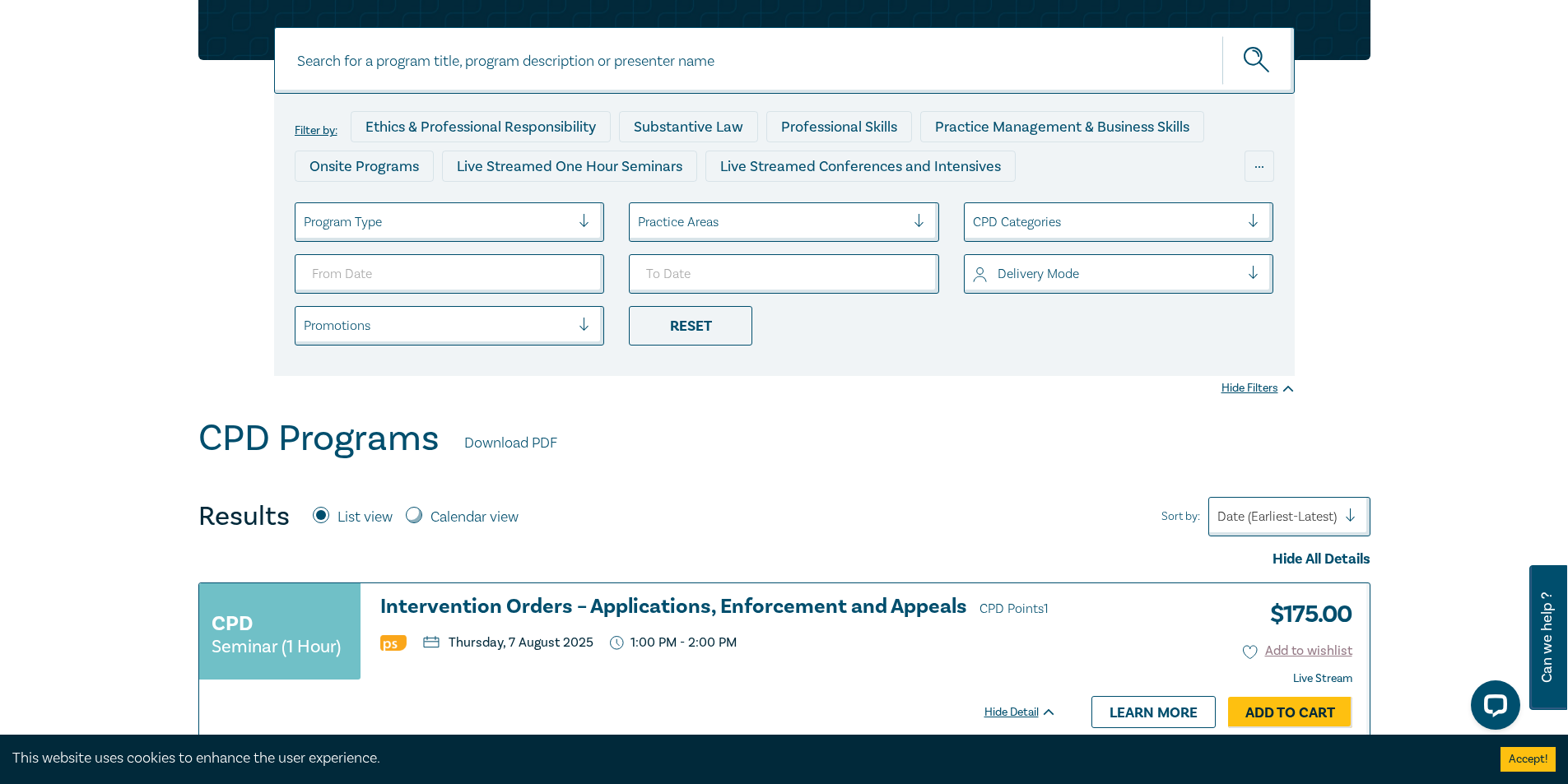 scroll, scrollTop: 329, scrollLeft: 0, axis: vertical 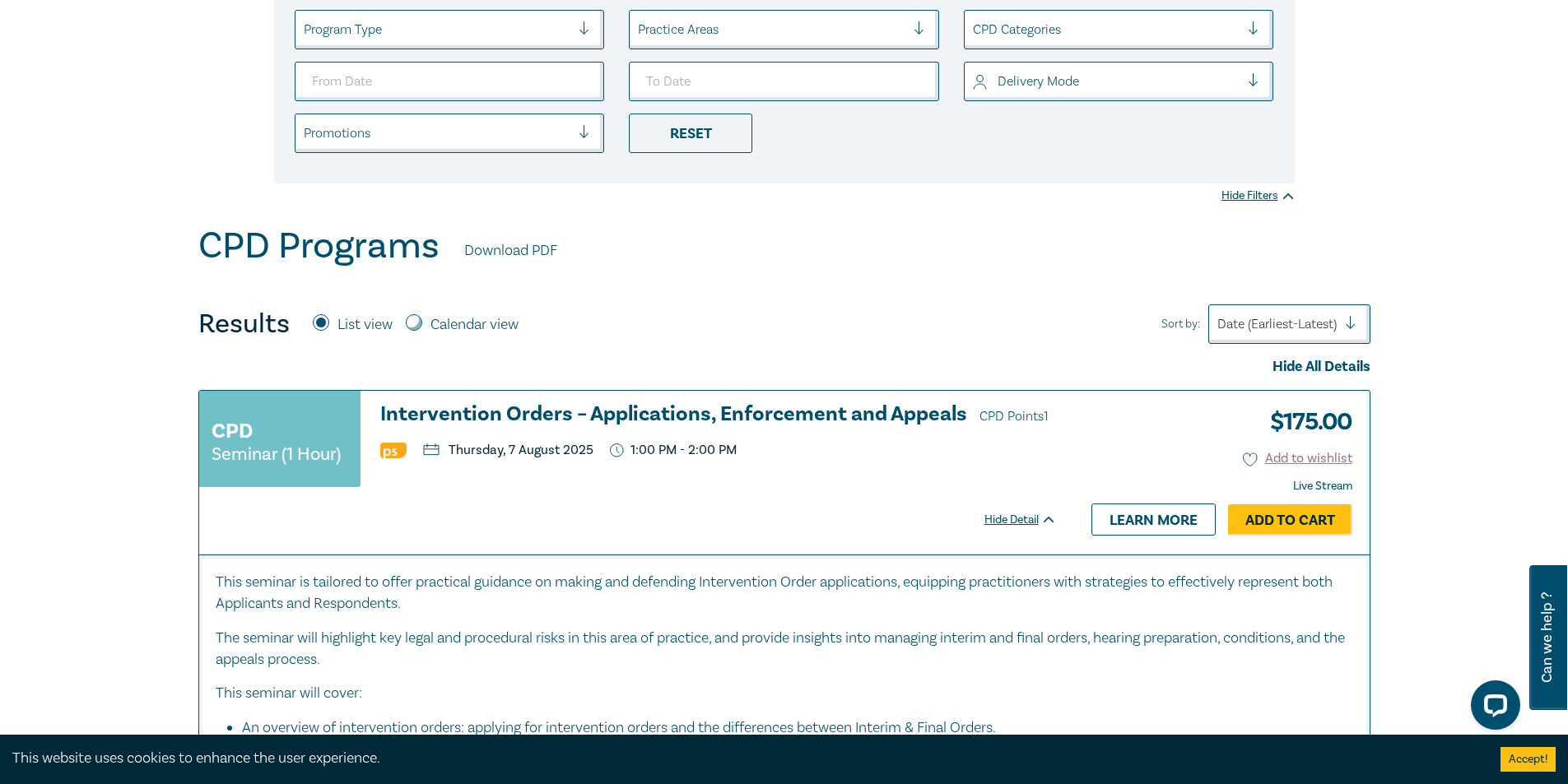 click on "Delivery Mode" at bounding box center (1106, 81) 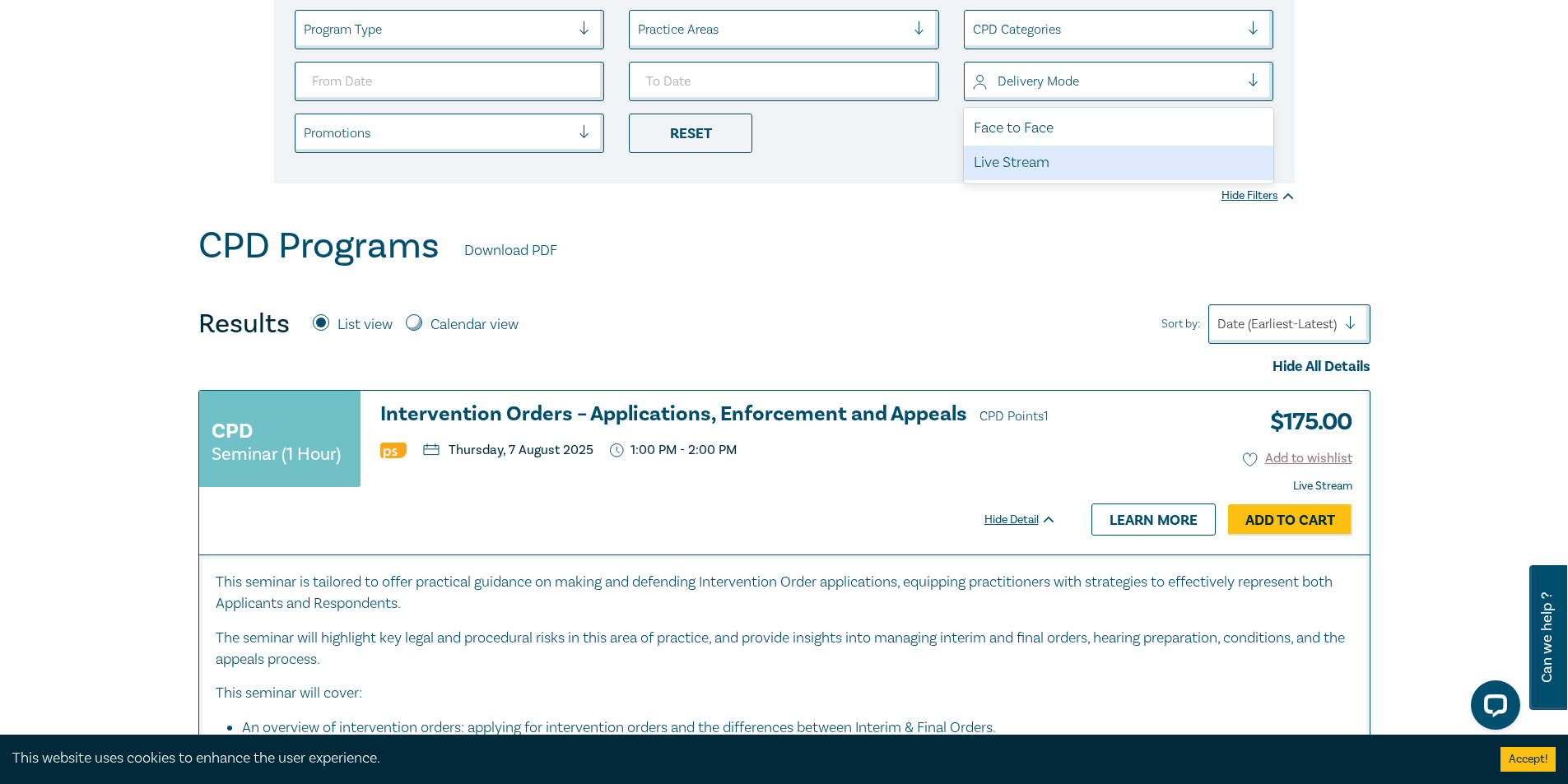 click on "Live Stream" at bounding box center (1119, 163) 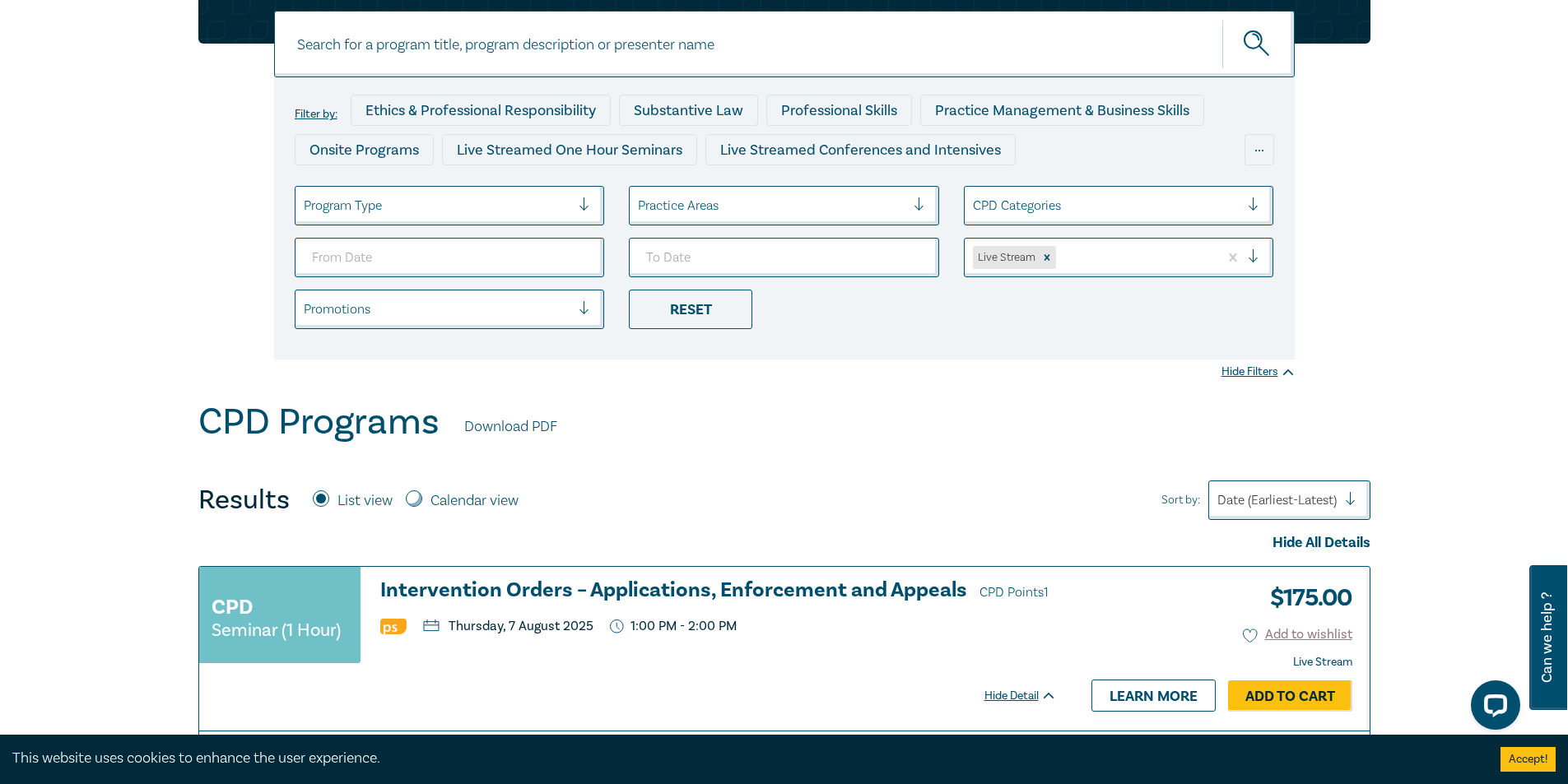 scroll, scrollTop: 411, scrollLeft: 0, axis: vertical 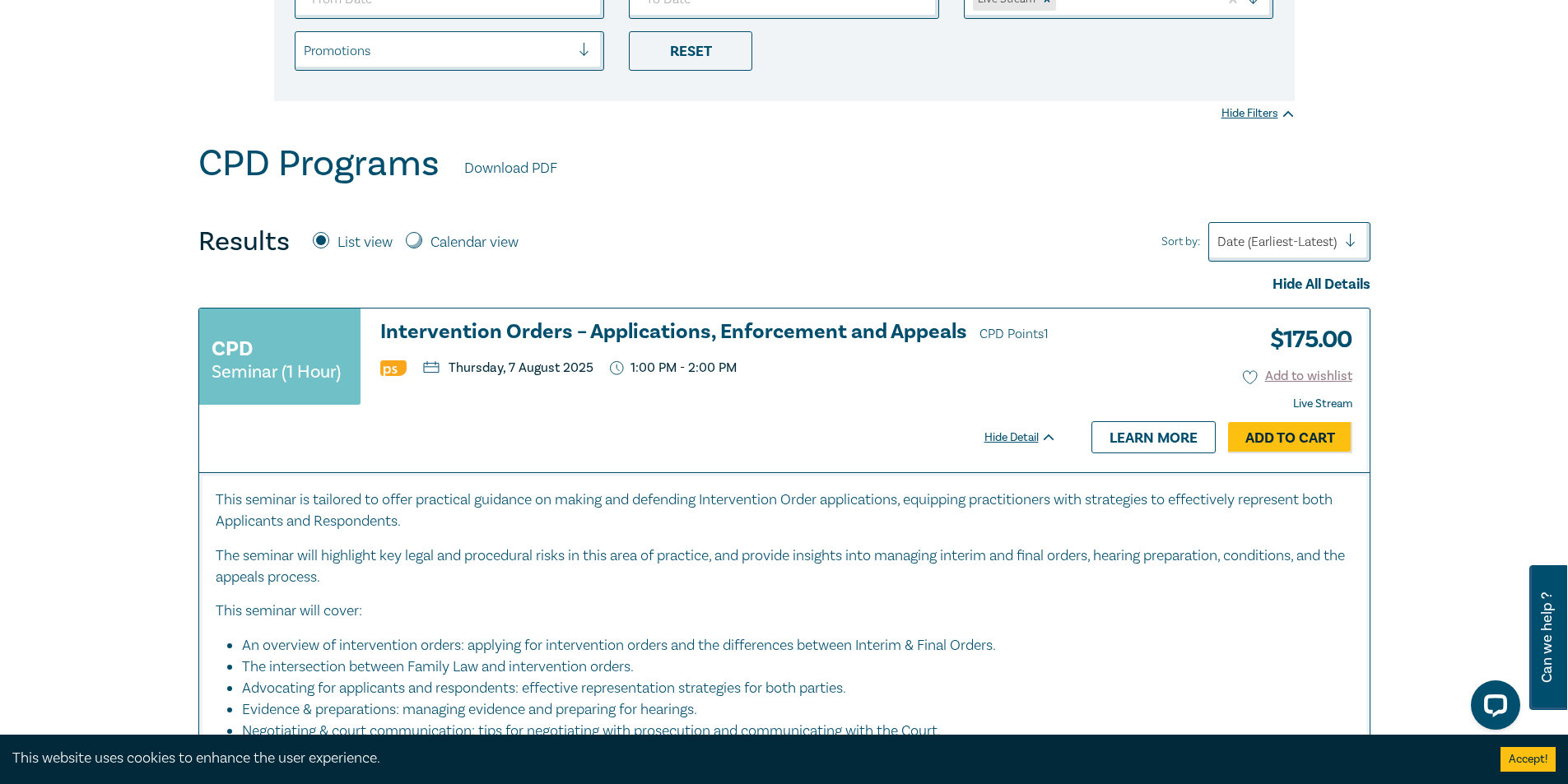 click at bounding box center [1277, 242] 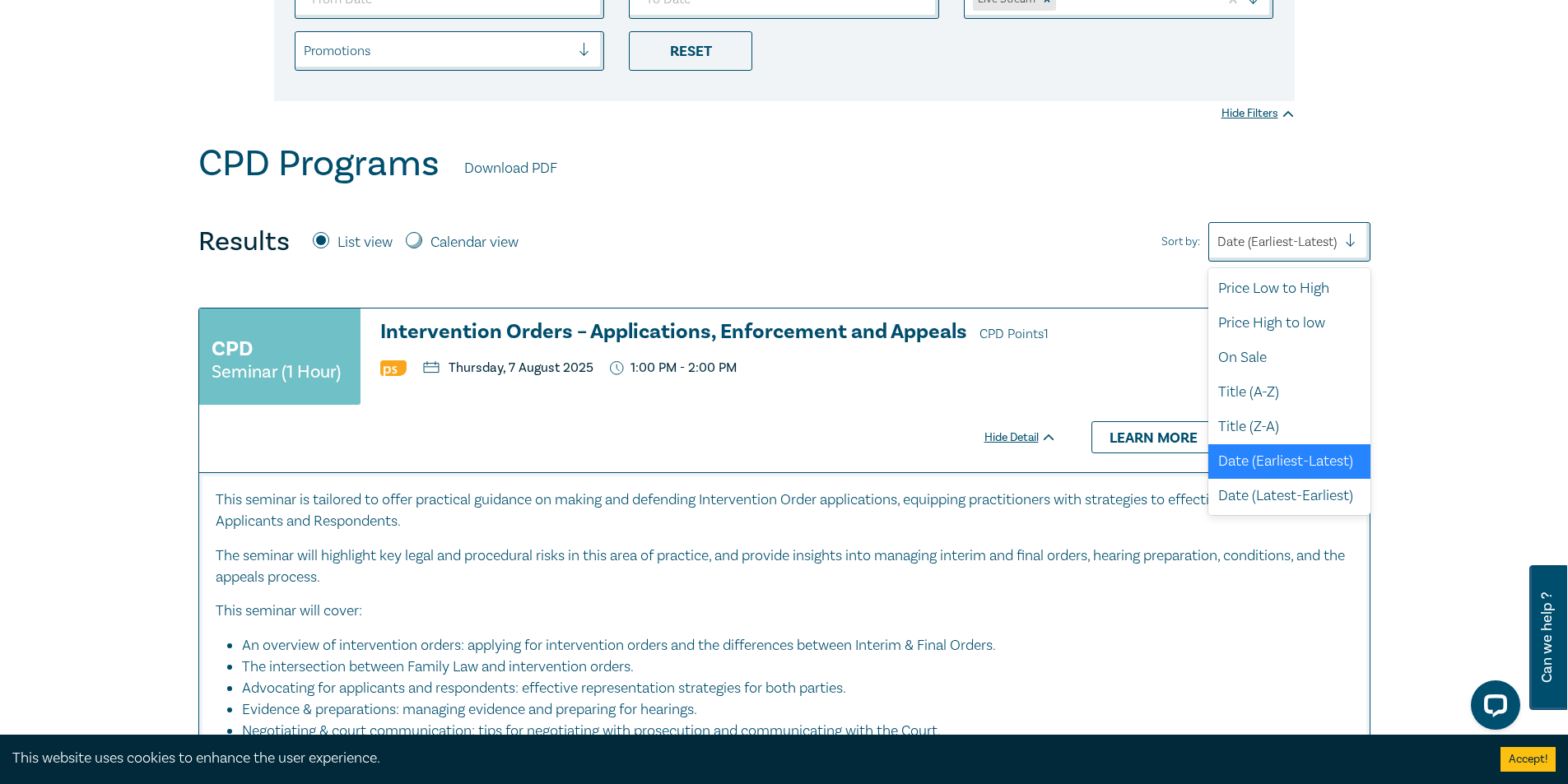 scroll, scrollTop: 4, scrollLeft: 0, axis: vertical 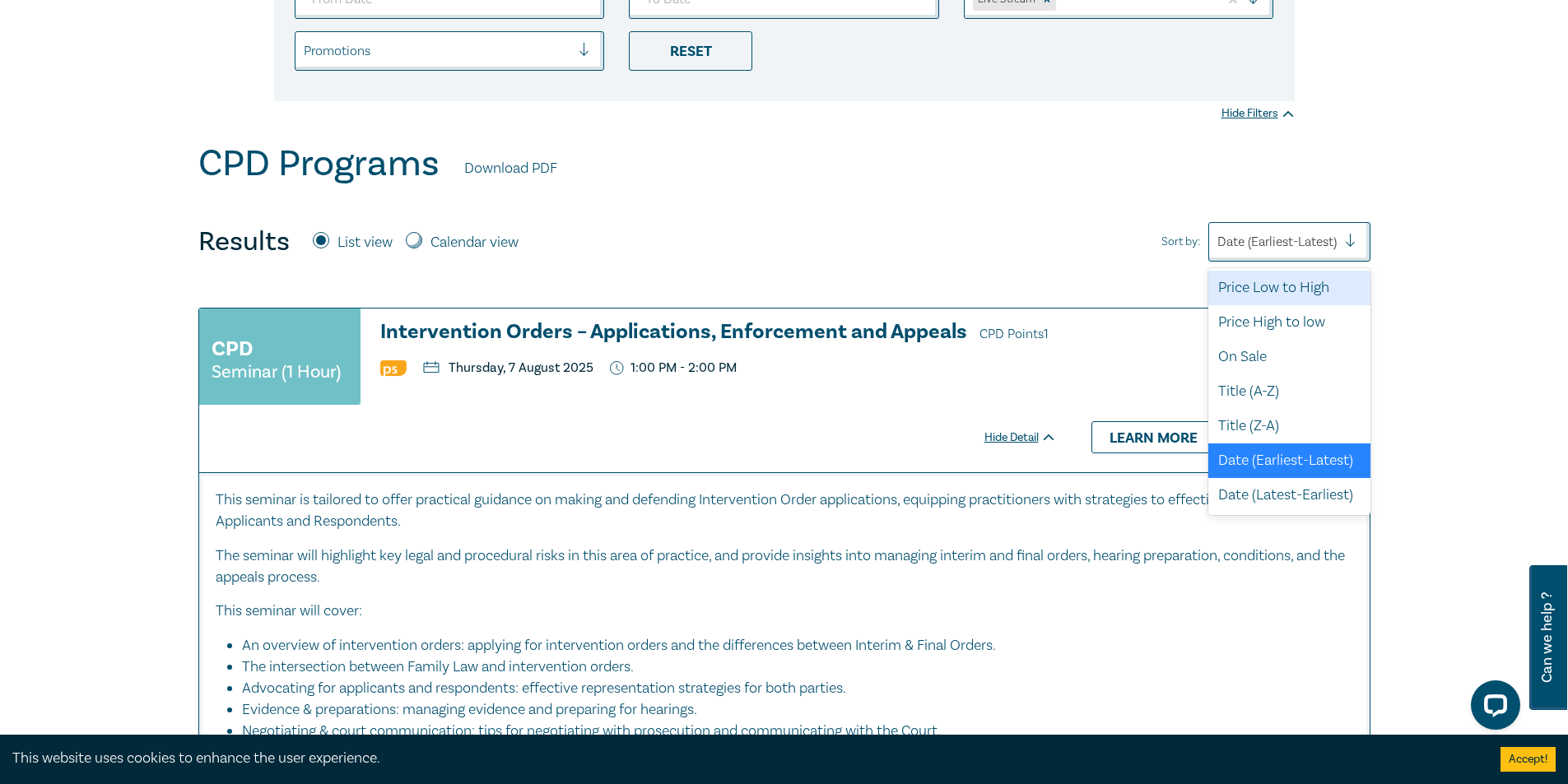 click on "Price Low to High" at bounding box center (1289, 288) 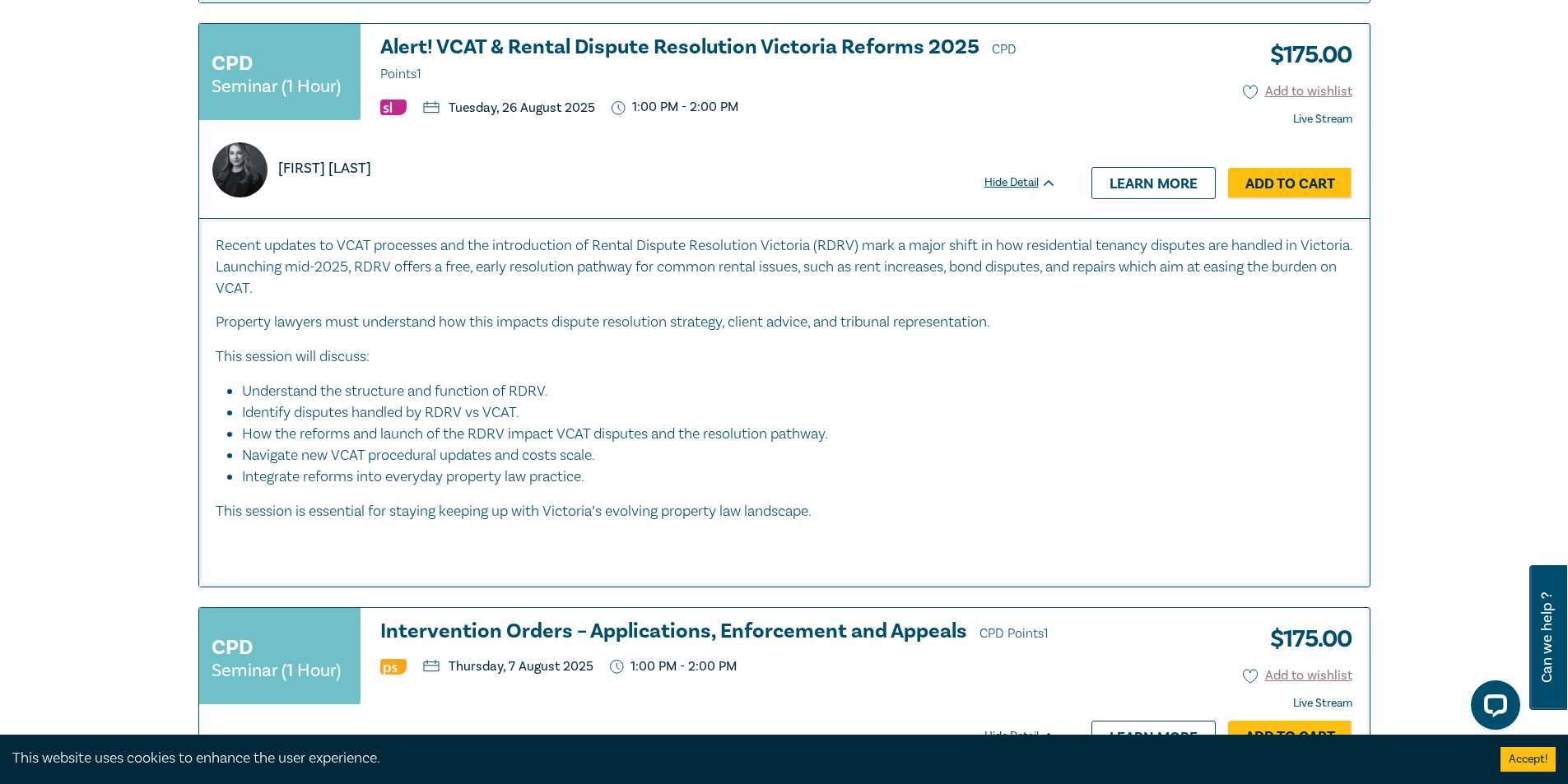 scroll, scrollTop: 2386, scrollLeft: 0, axis: vertical 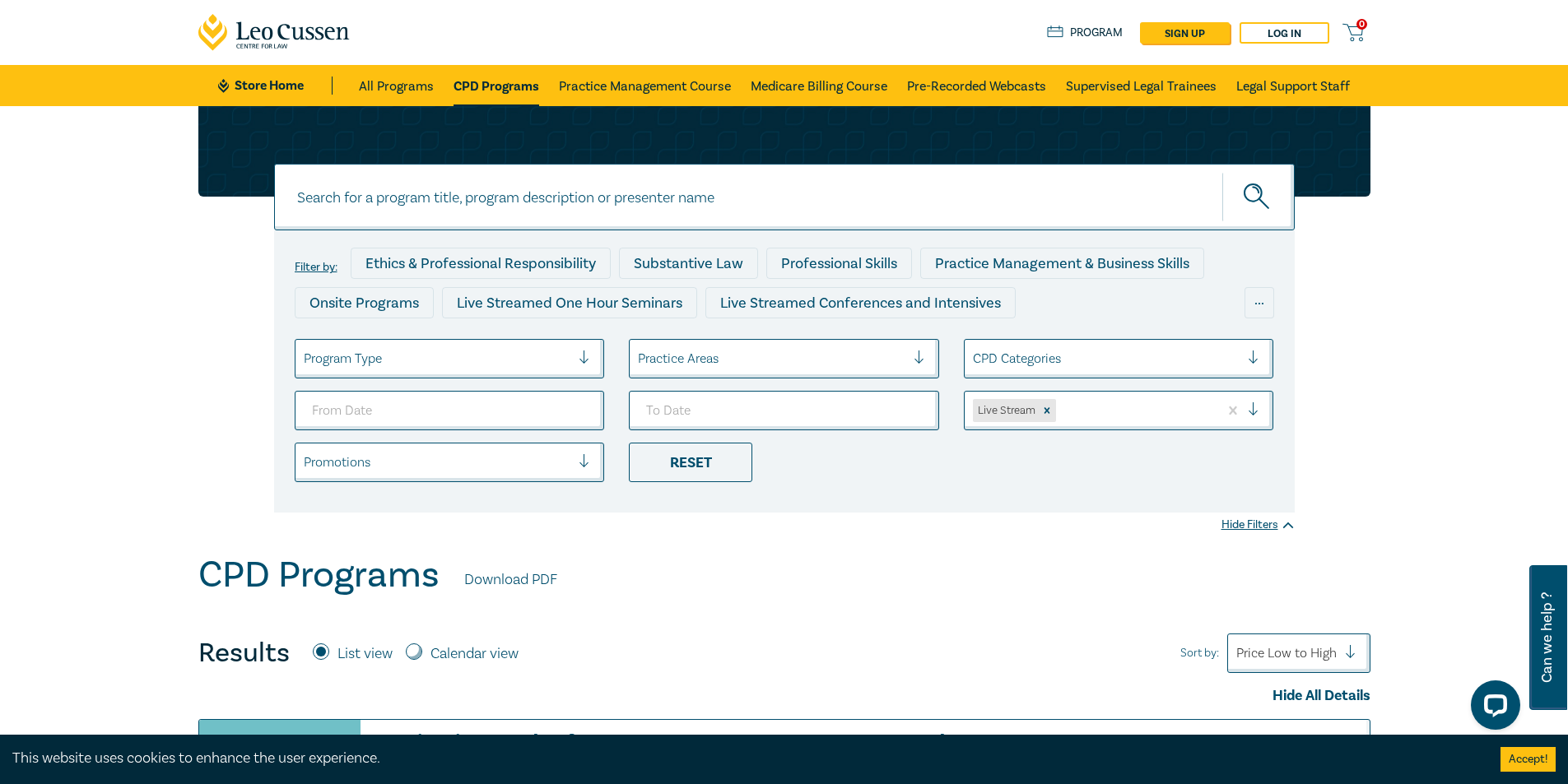click at bounding box center [1106, 359] 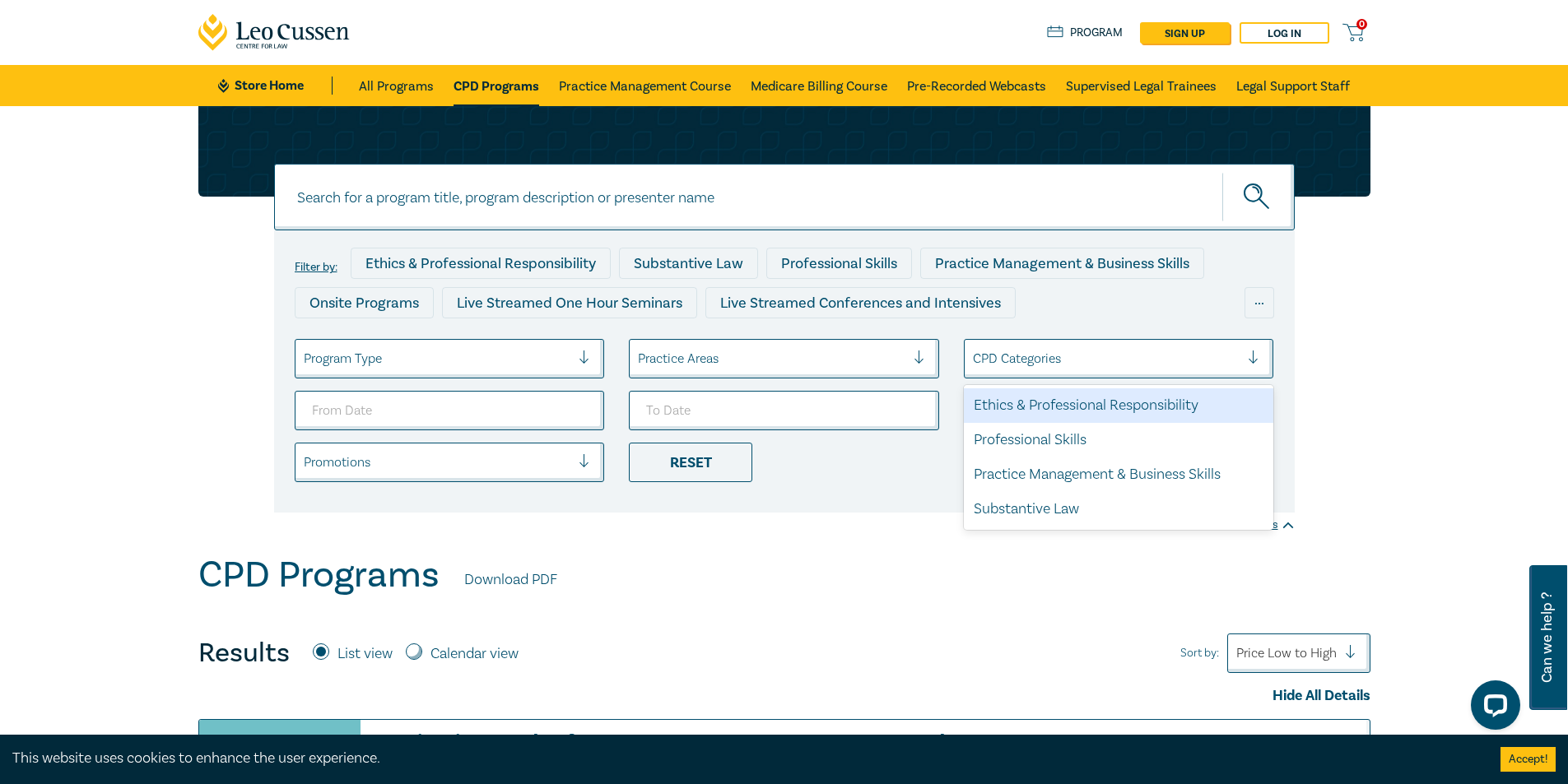 click at bounding box center (1106, 359) 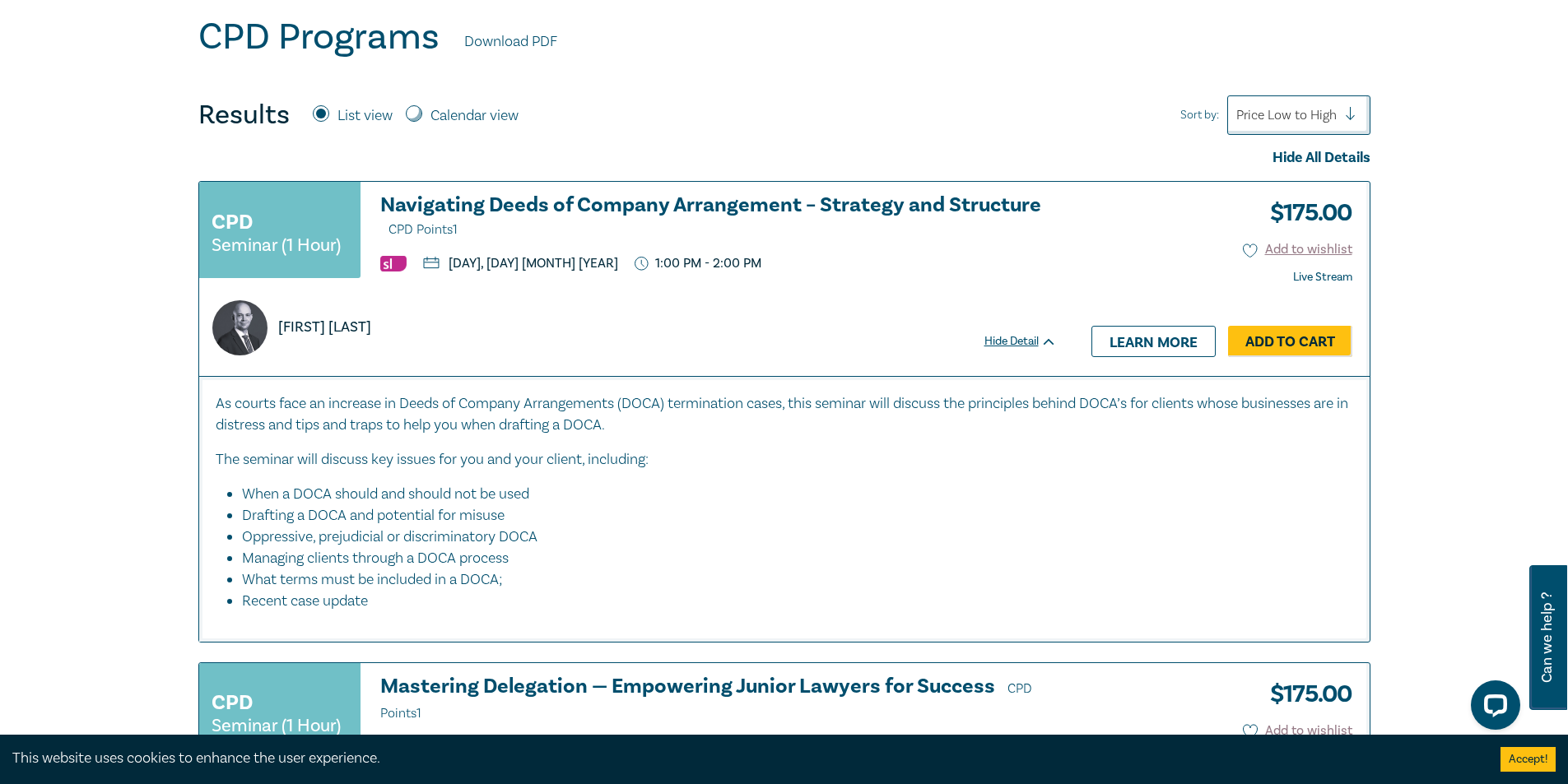 scroll, scrollTop: 576, scrollLeft: 0, axis: vertical 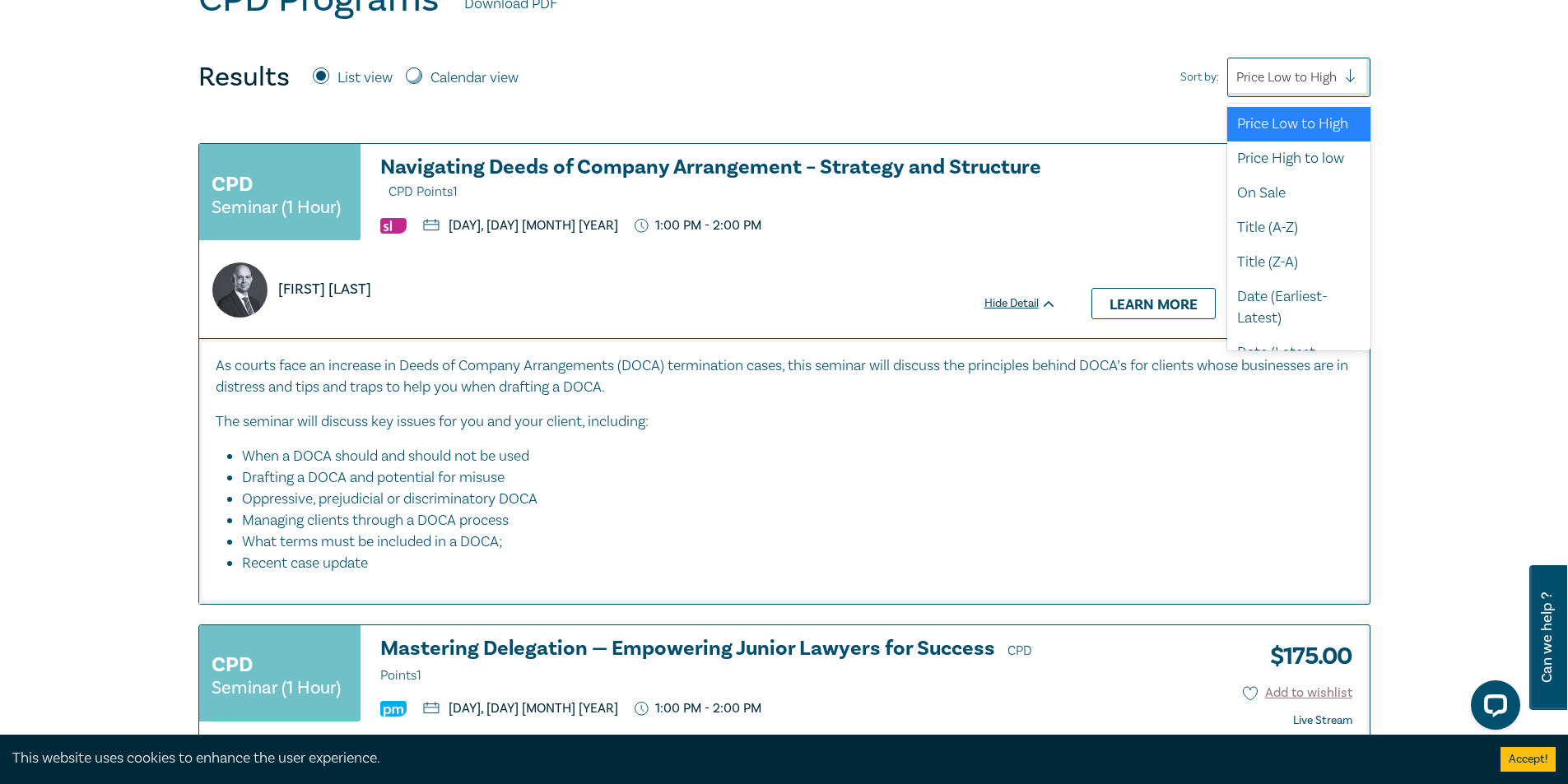 click at bounding box center [1287, 77] 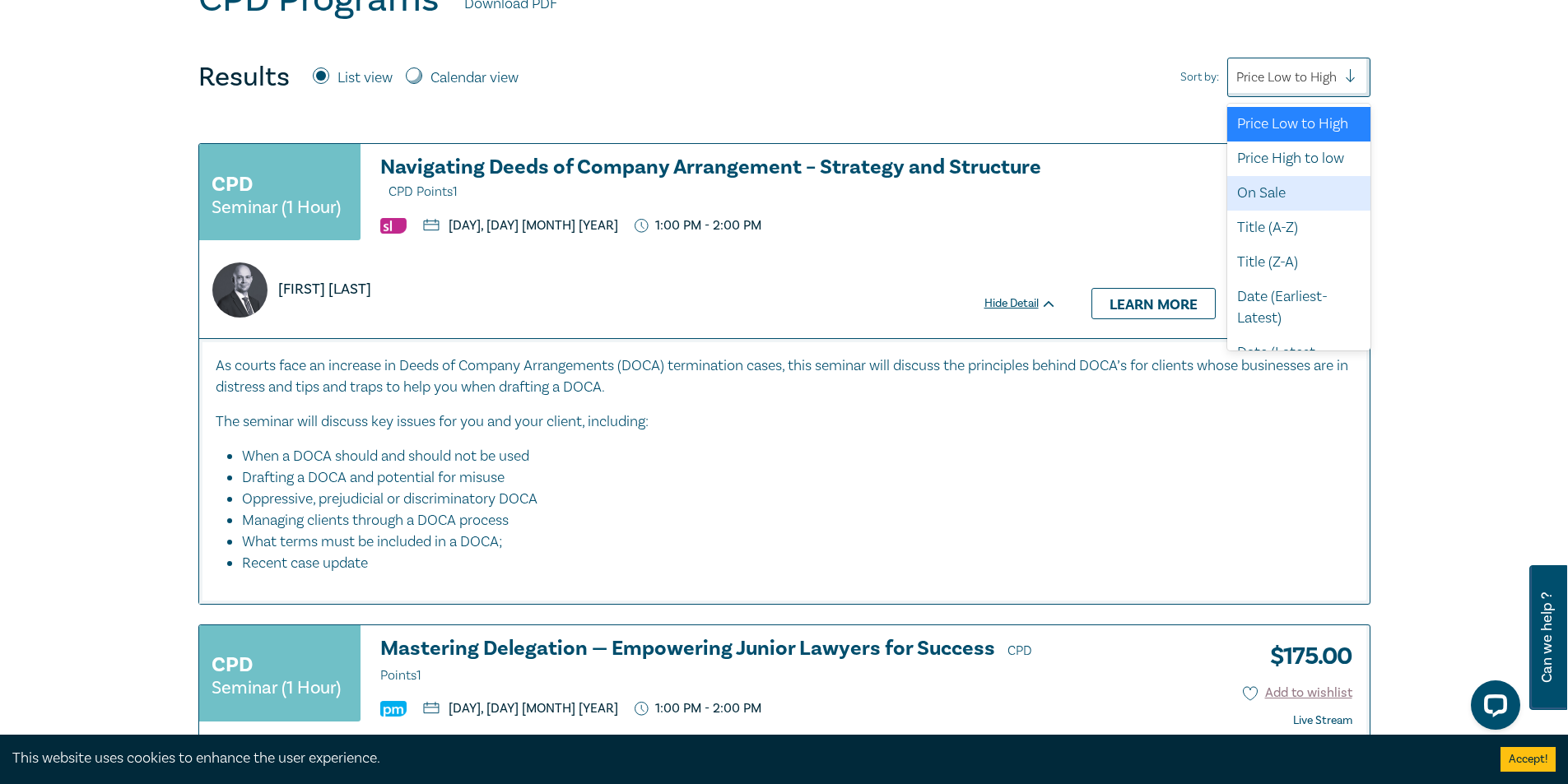 click on "On Sale" at bounding box center [1299, 193] 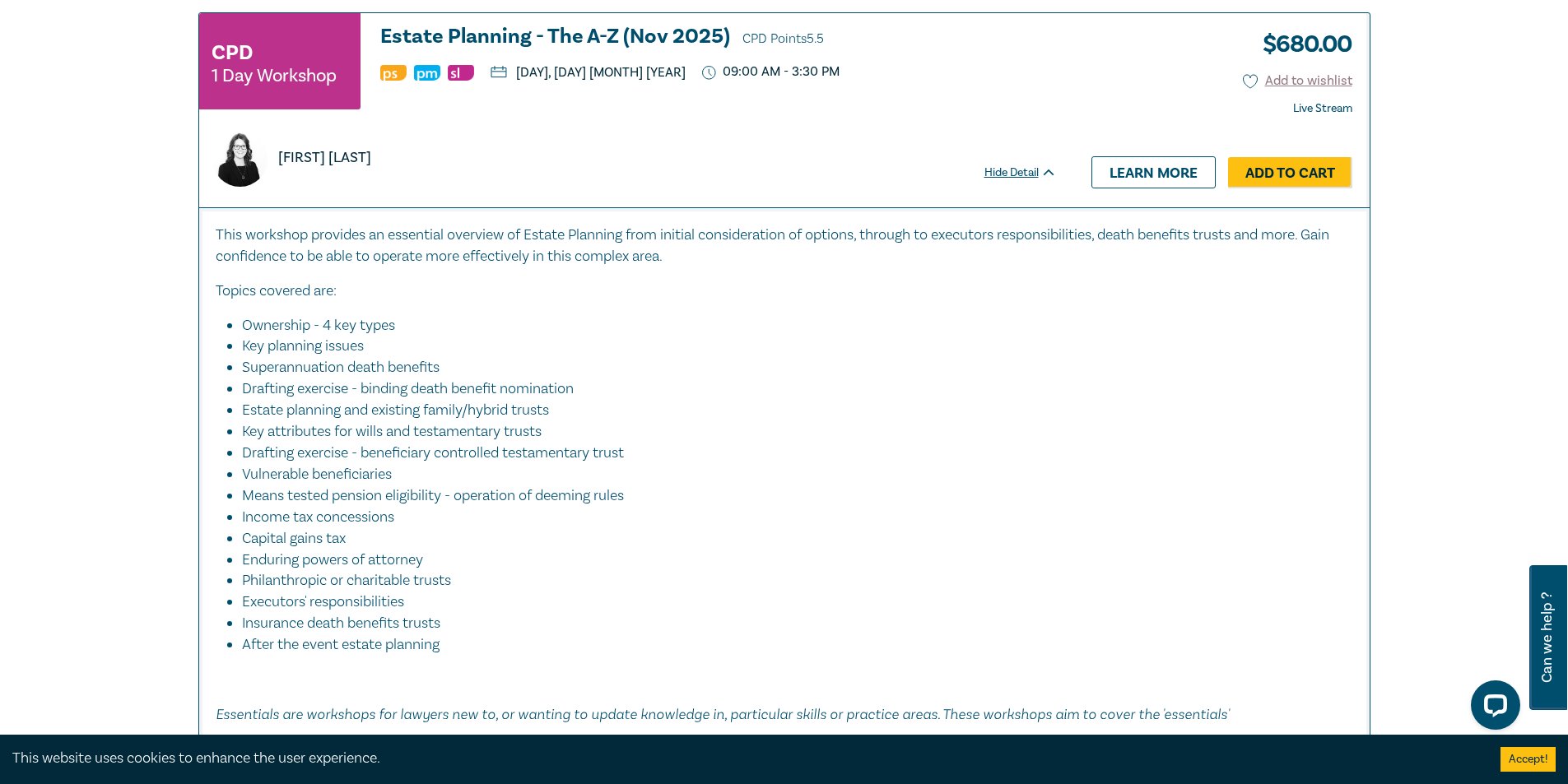 scroll, scrollTop: 5265, scrollLeft: 0, axis: vertical 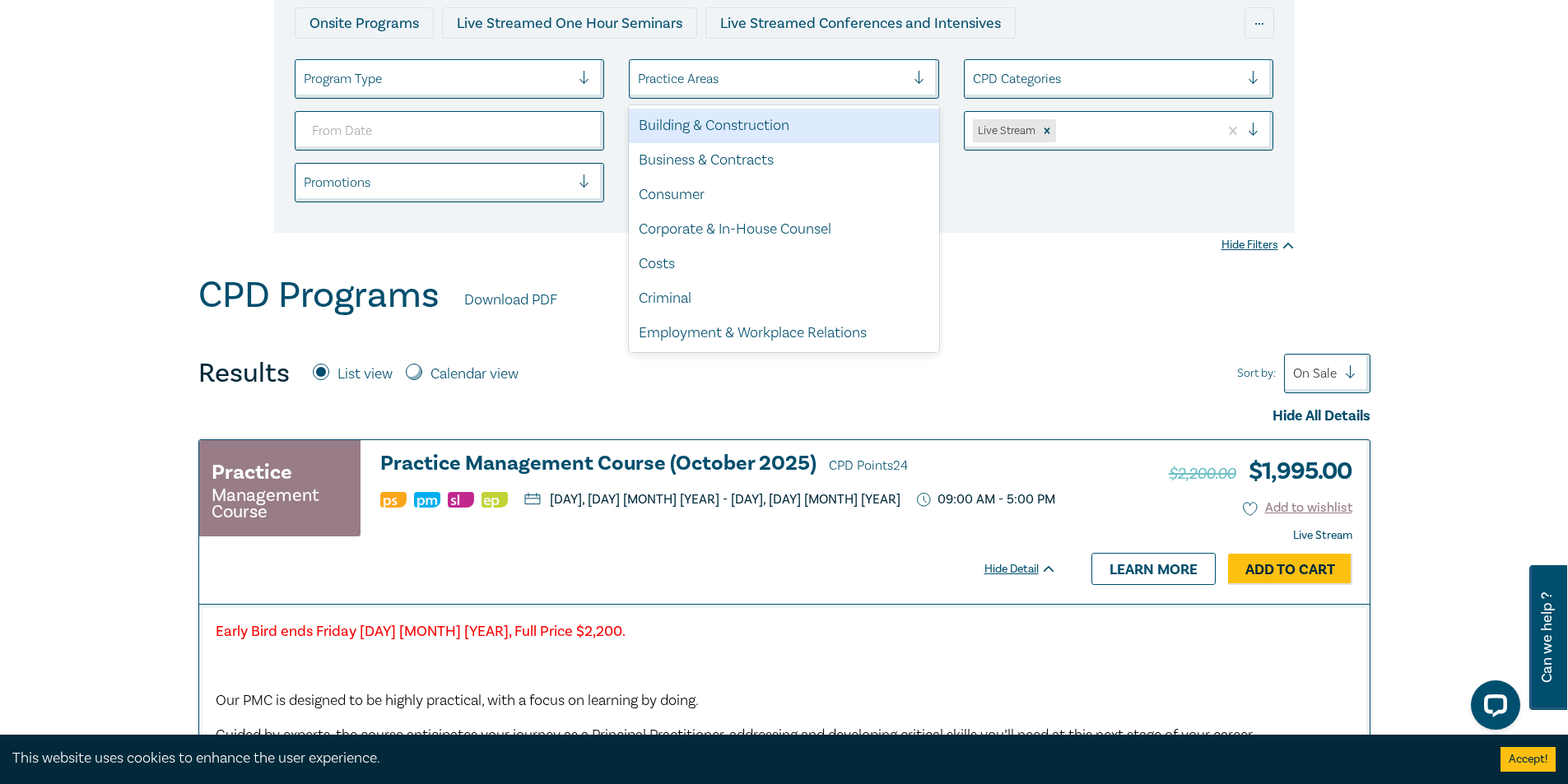 click at bounding box center [771, 79] 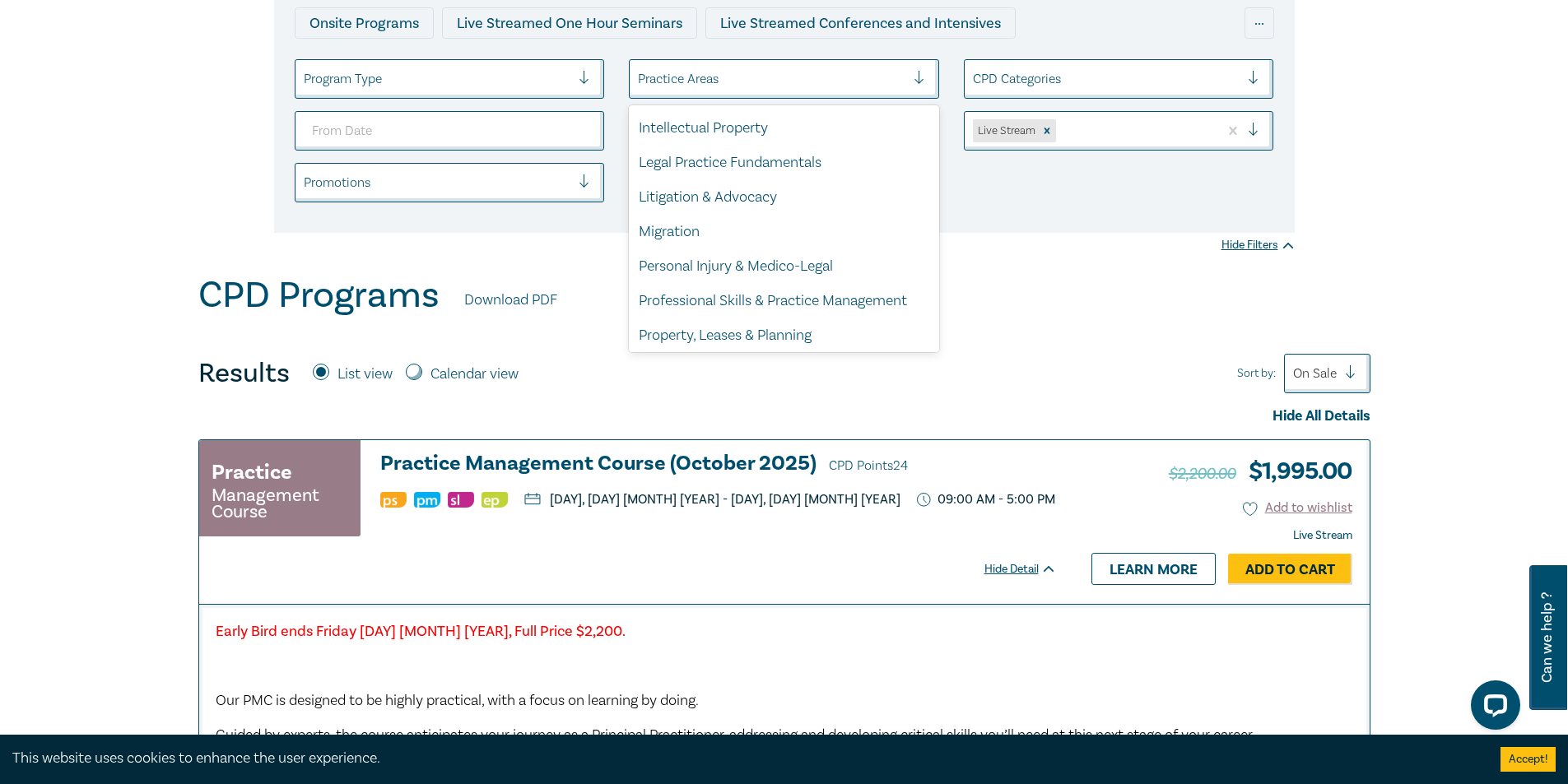 scroll, scrollTop: 484, scrollLeft: 0, axis: vertical 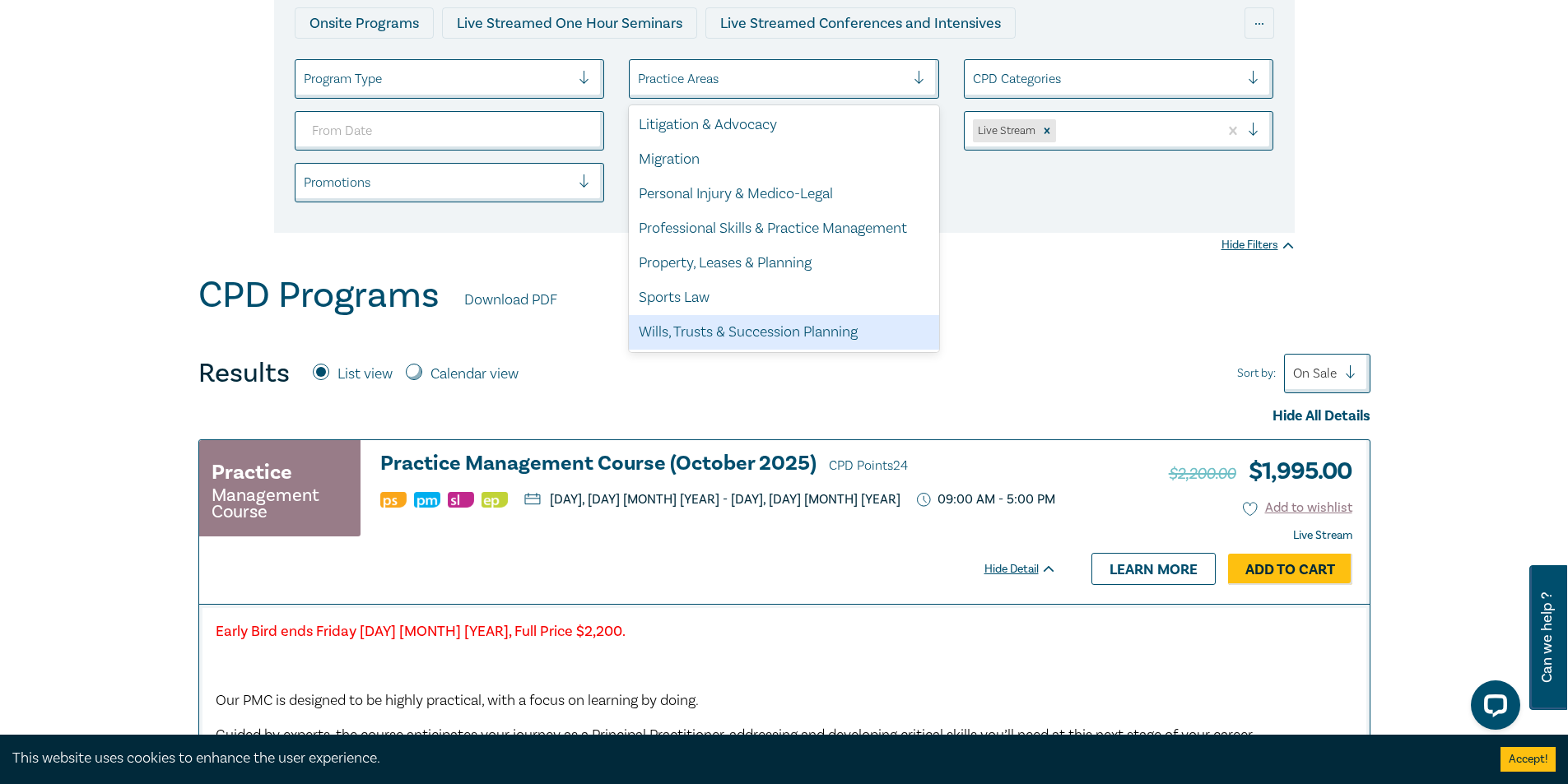 click on "Wills, Trusts & Succession Planning" at bounding box center [784, 332] 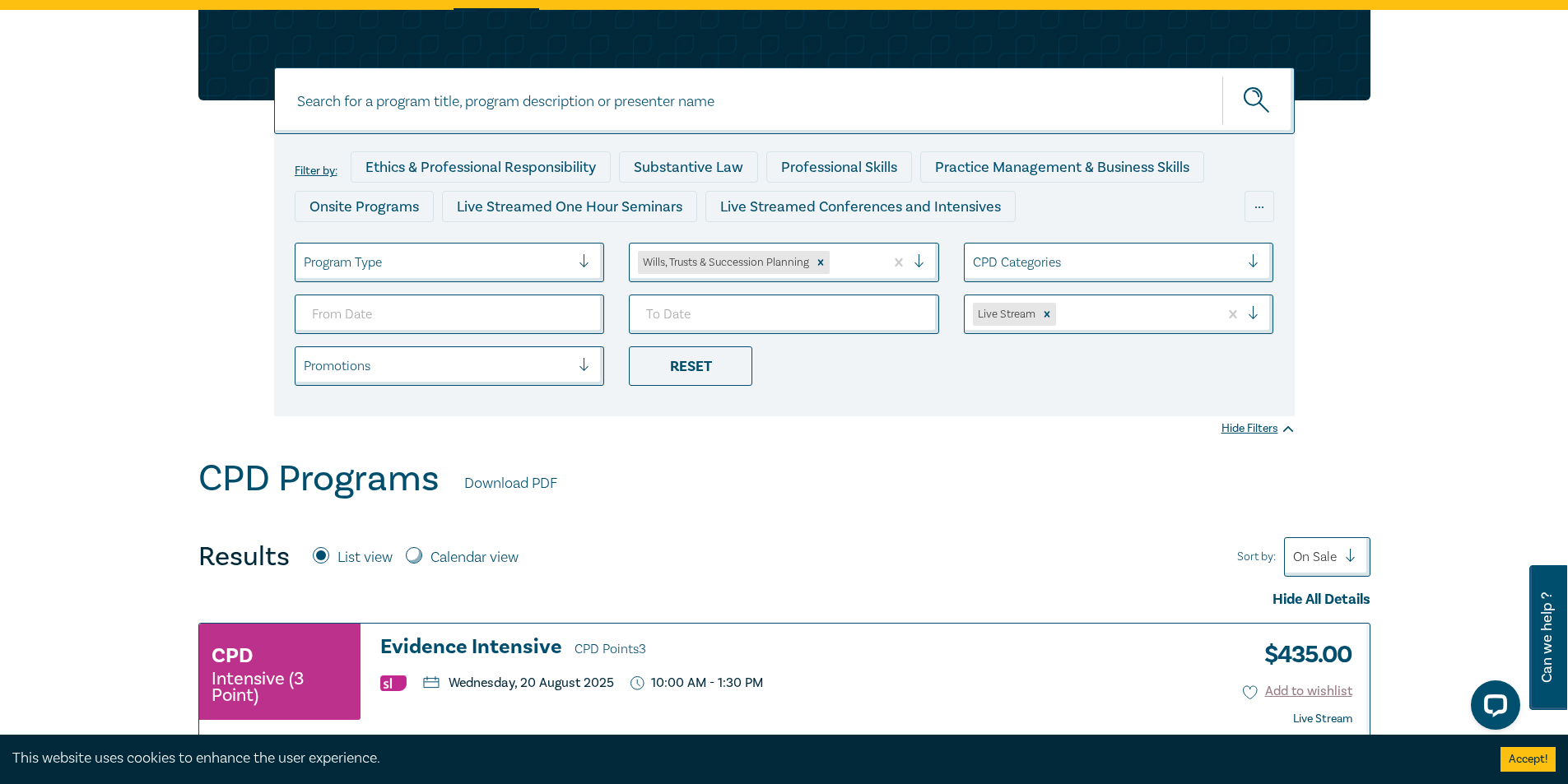 scroll, scrollTop: 82, scrollLeft: 0, axis: vertical 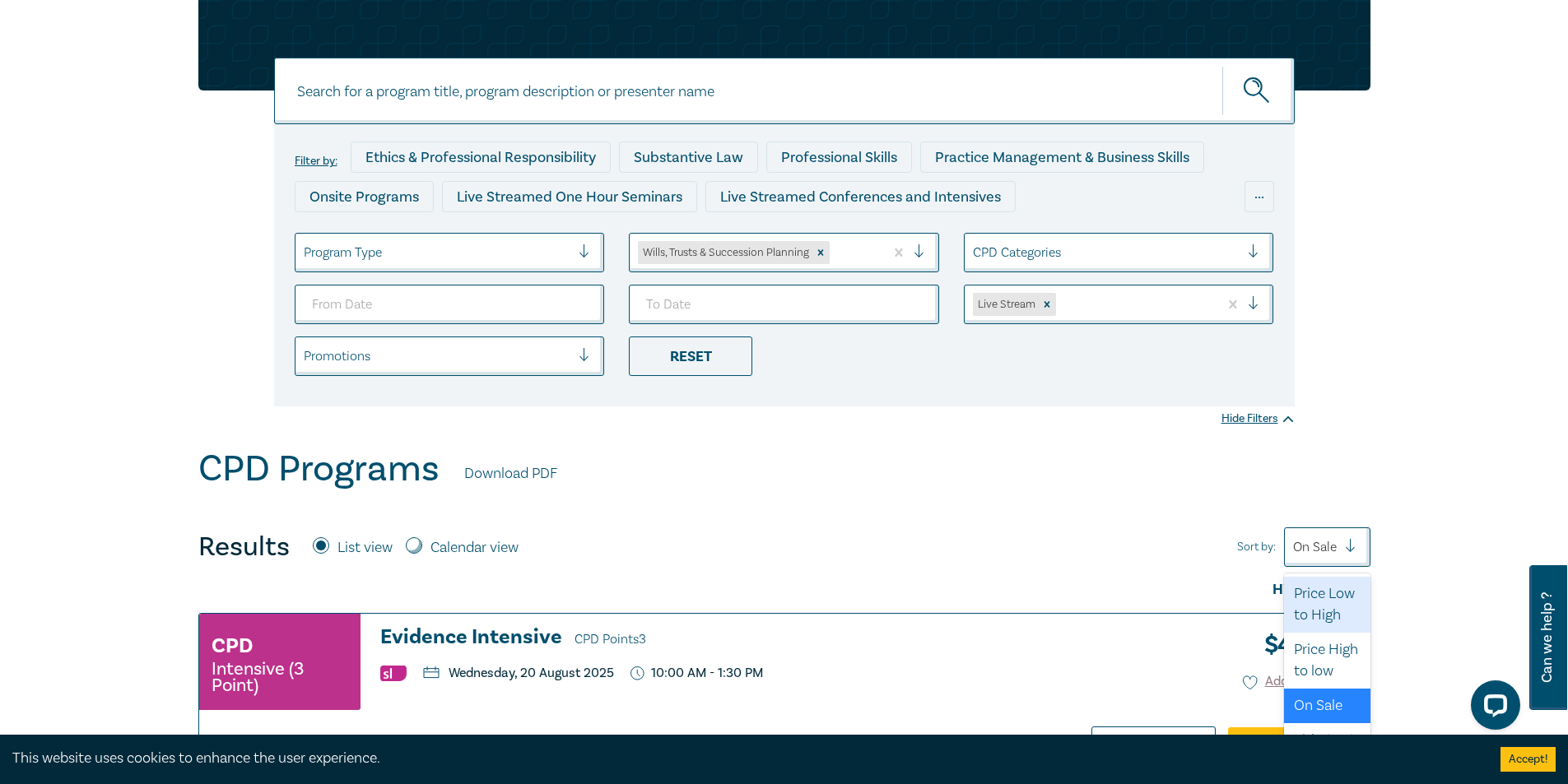 click on "option Price Low to High focused, 1 of 7. 7 results available. Use Up and Down to choose options, press Enter to select the currently focused option, press Escape to exit the menu, press Tab to select the option and exit the menu. On Sale Price Low to High Price High to low On Sale Title (A-Z) Title (Z-A) Date (Earliest-Latest) Date (Latest-Earliest)" at bounding box center [1327, 547] 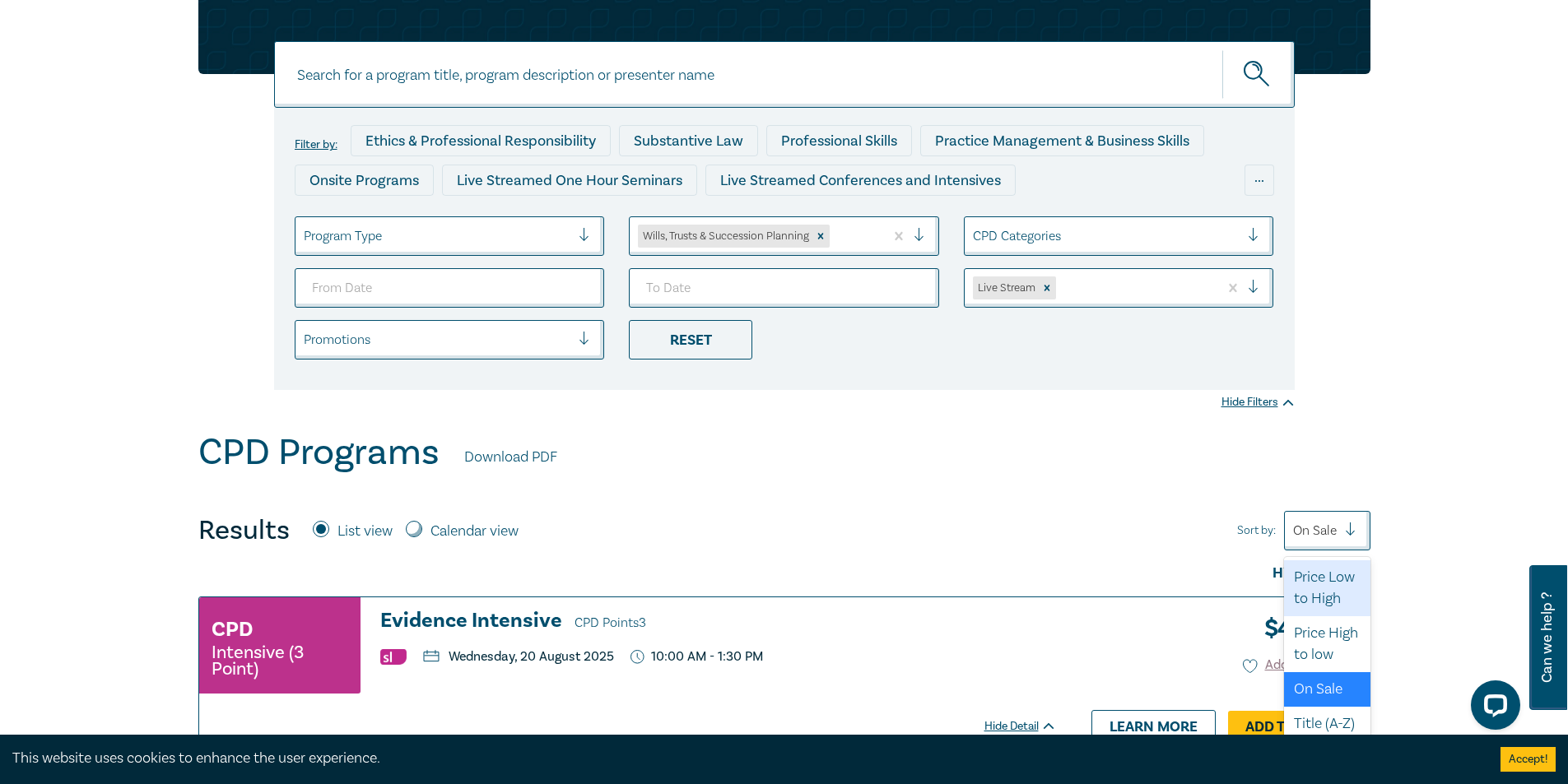 scroll, scrollTop: 149, scrollLeft: 0, axis: vertical 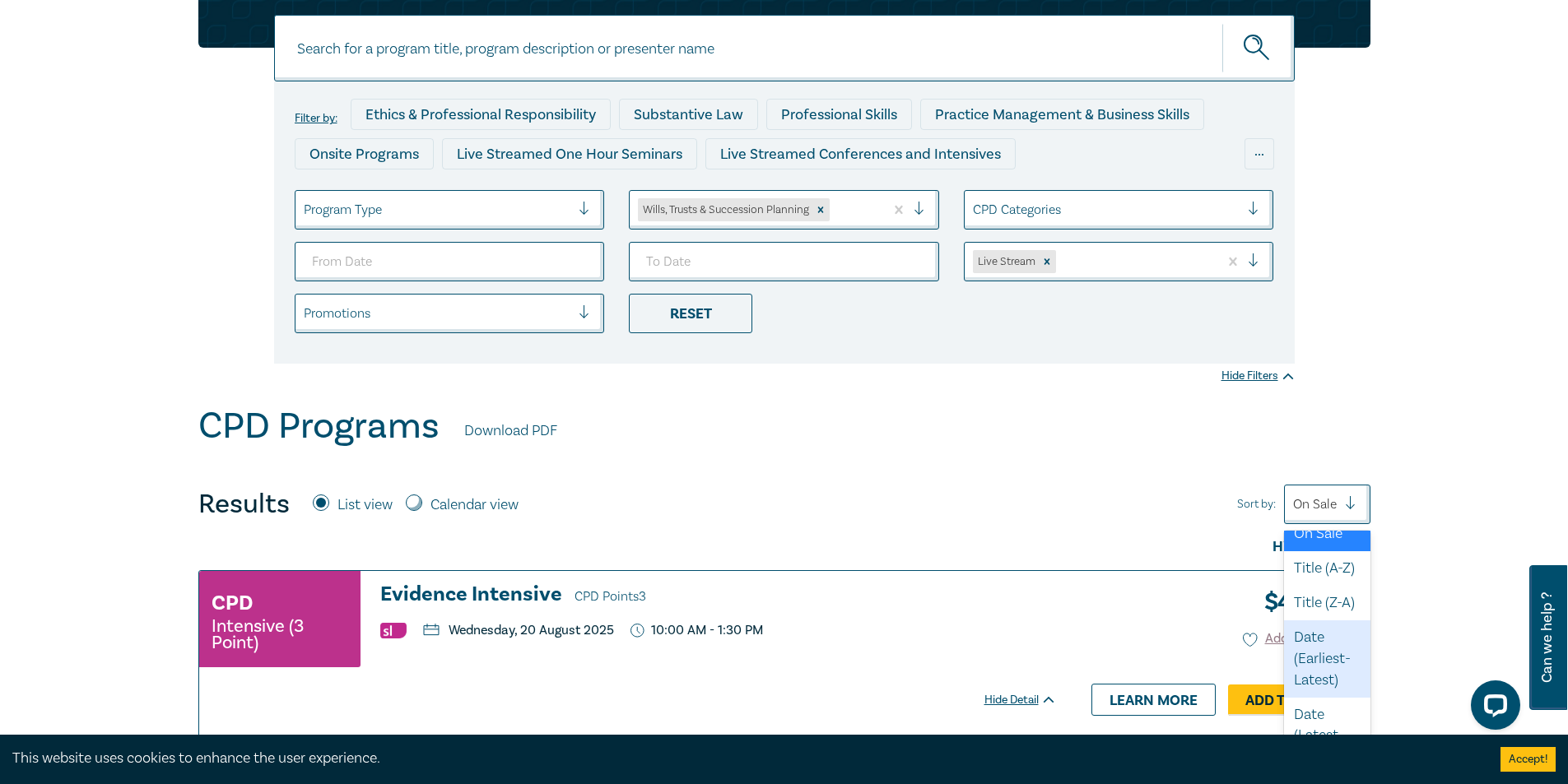 click on "Date (Earliest-Latest)" at bounding box center (1327, 659) 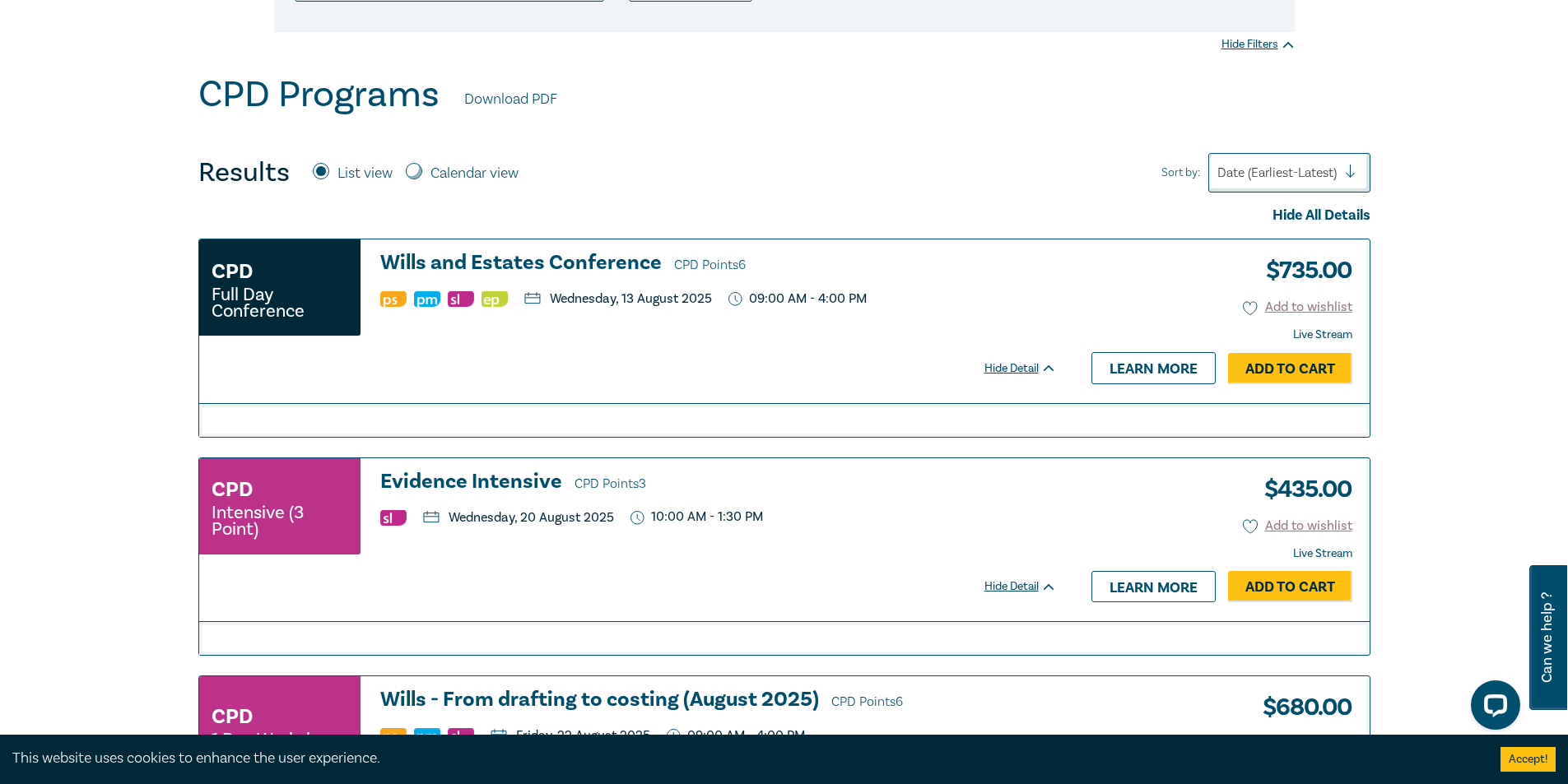 scroll, scrollTop: 576, scrollLeft: 0, axis: vertical 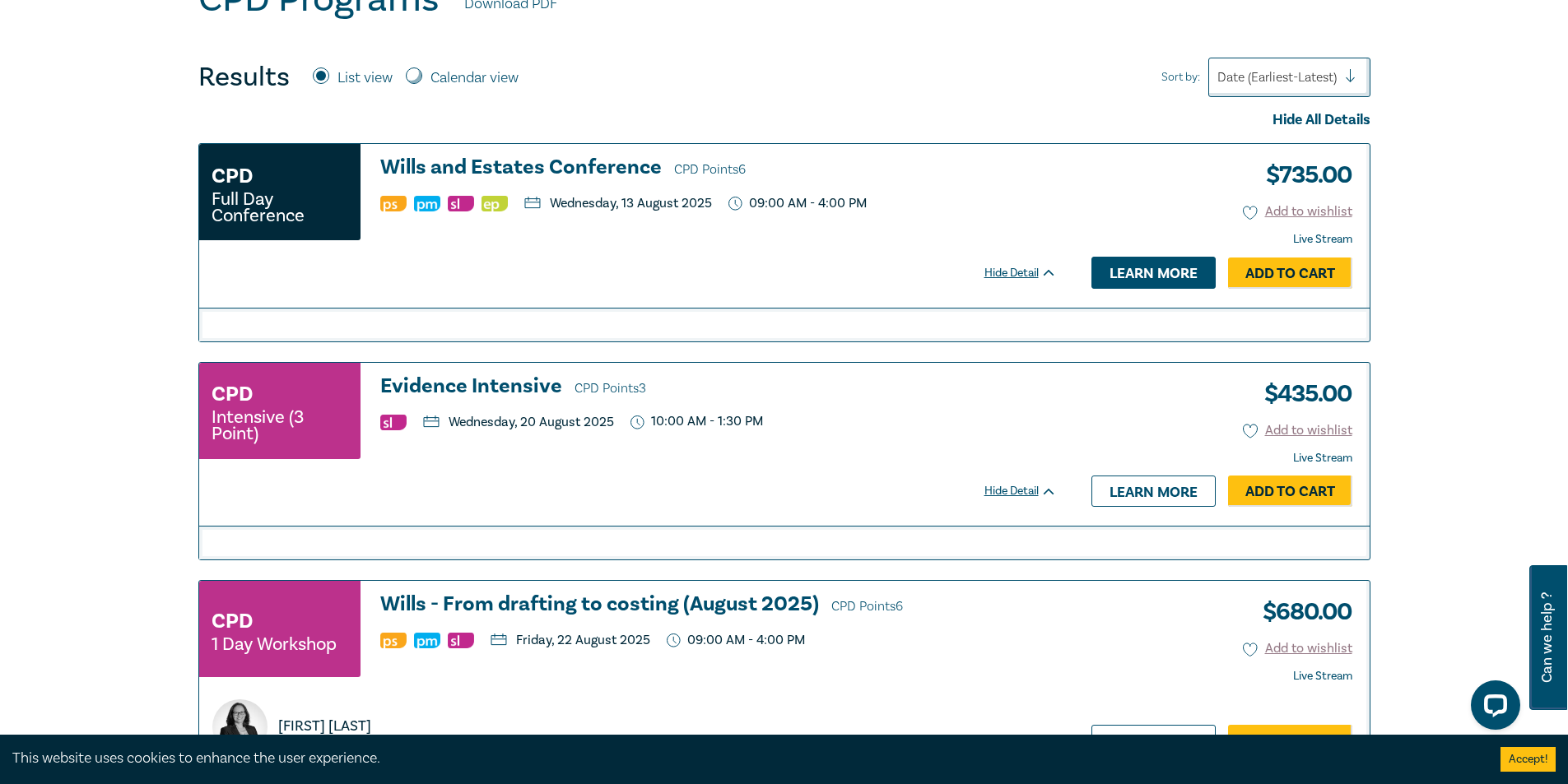 click on "Learn more" at bounding box center [1153, 272] 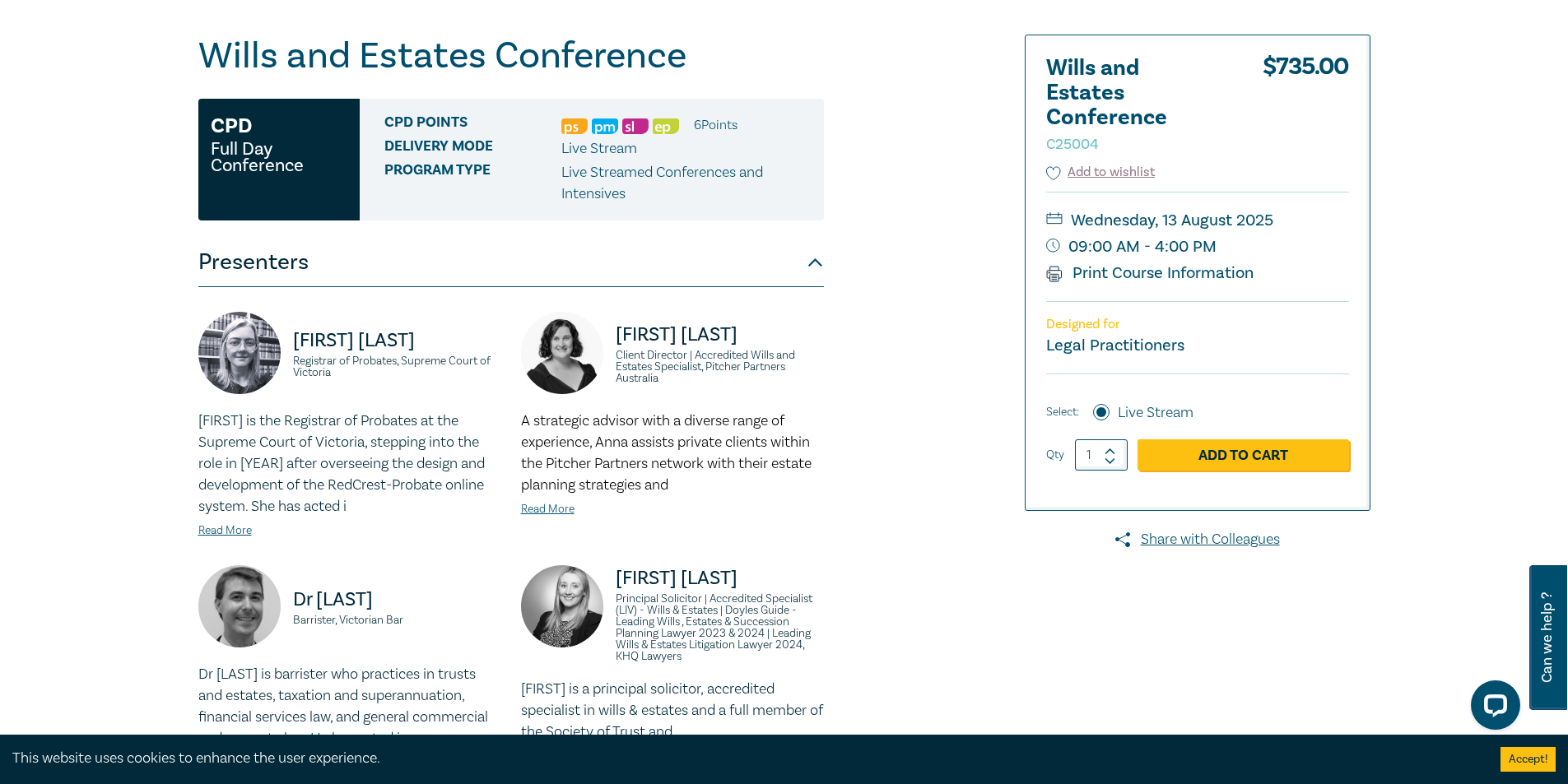 scroll, scrollTop: 165, scrollLeft: 0, axis: vertical 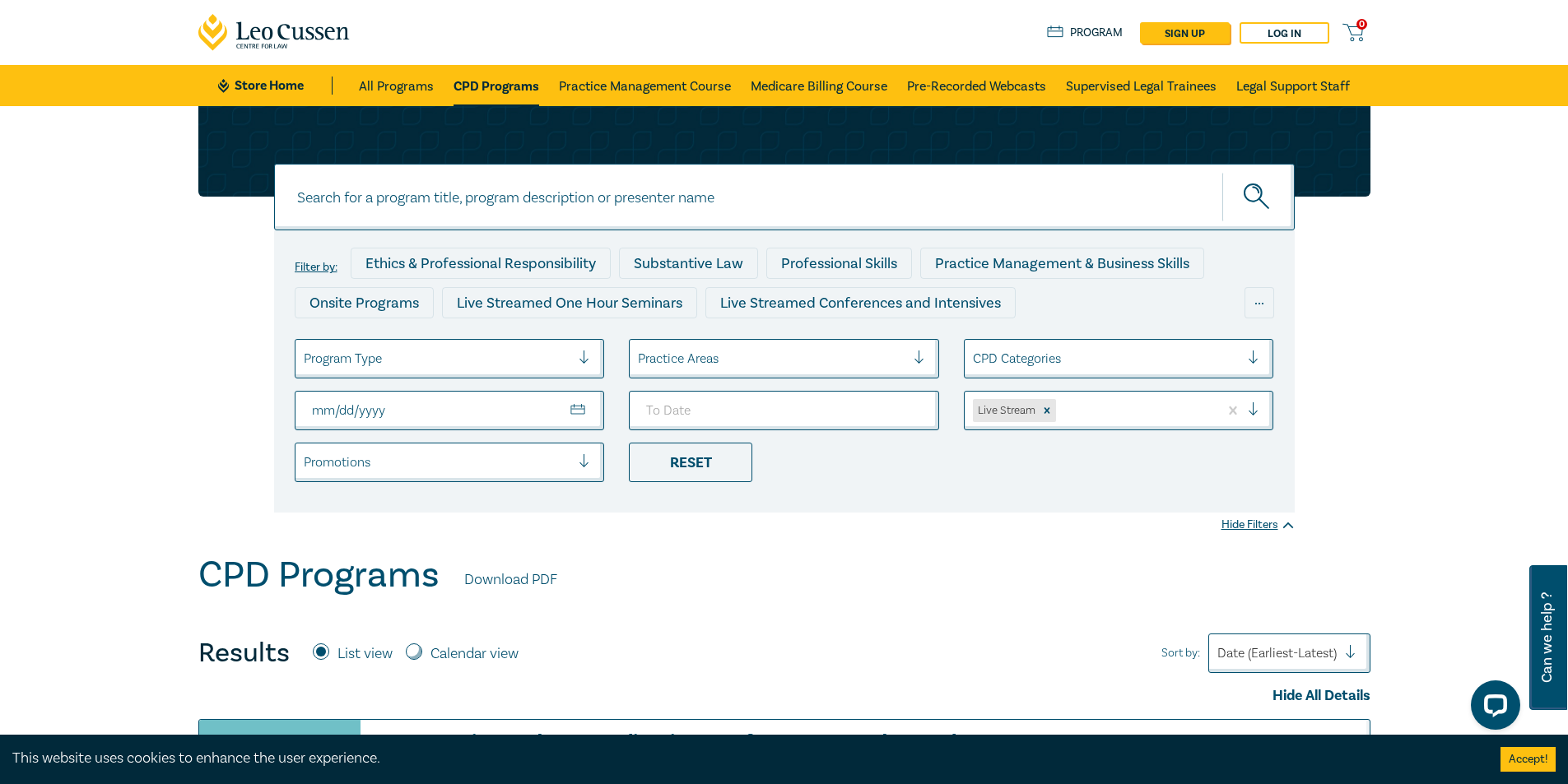 click at bounding box center [437, 462] 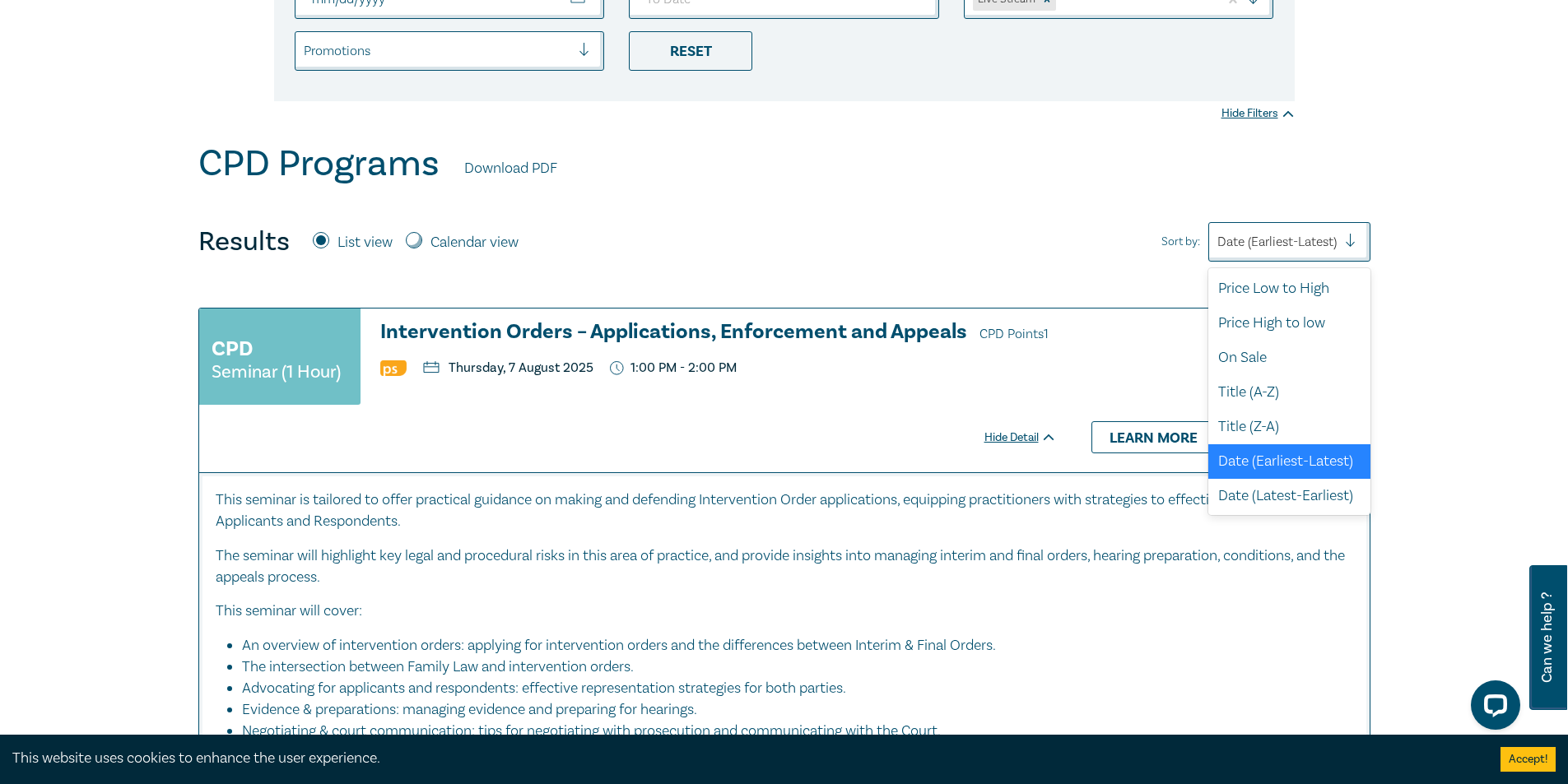 click at bounding box center [1277, 242] 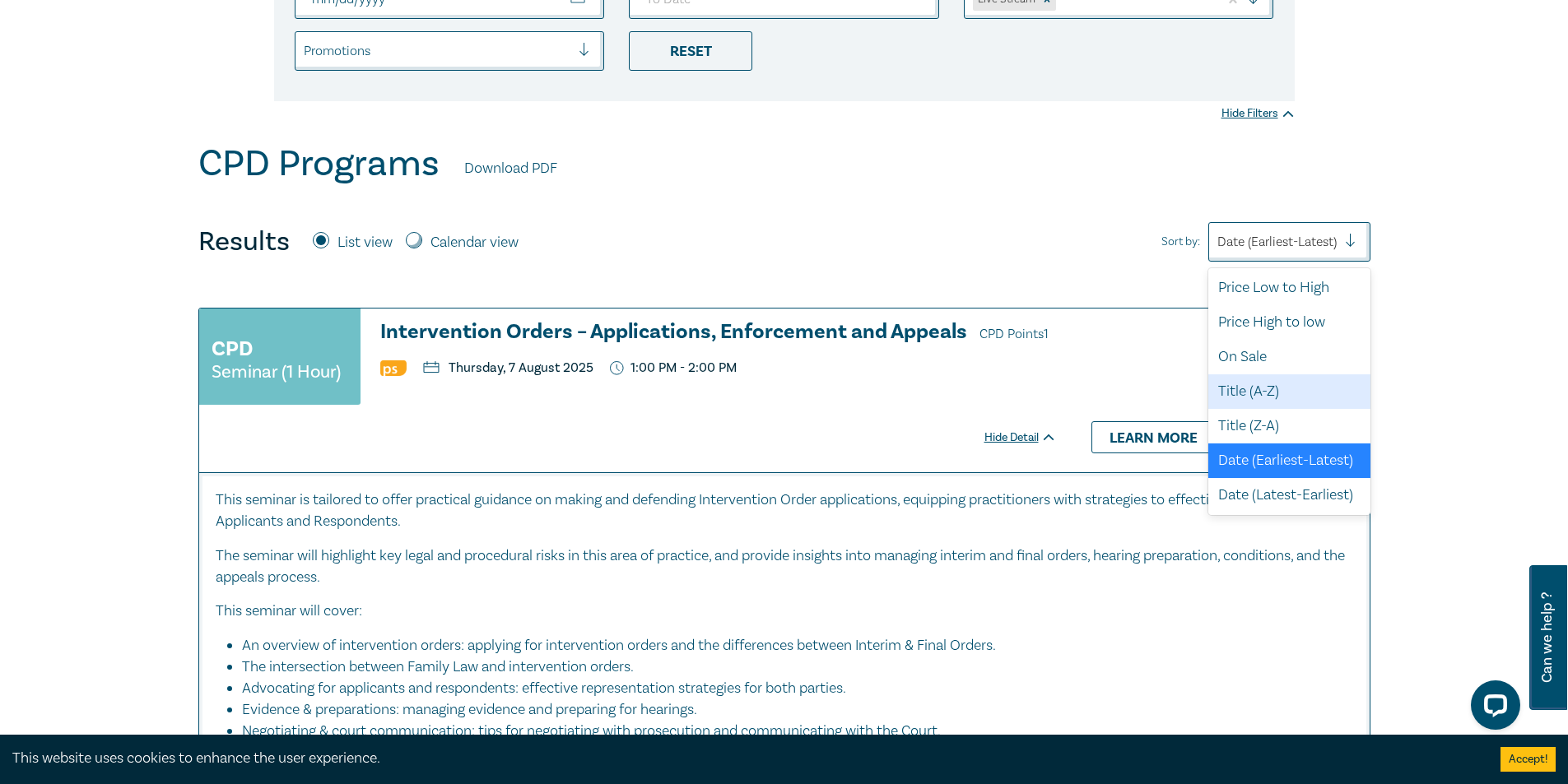 scroll, scrollTop: 44, scrollLeft: 0, axis: vertical 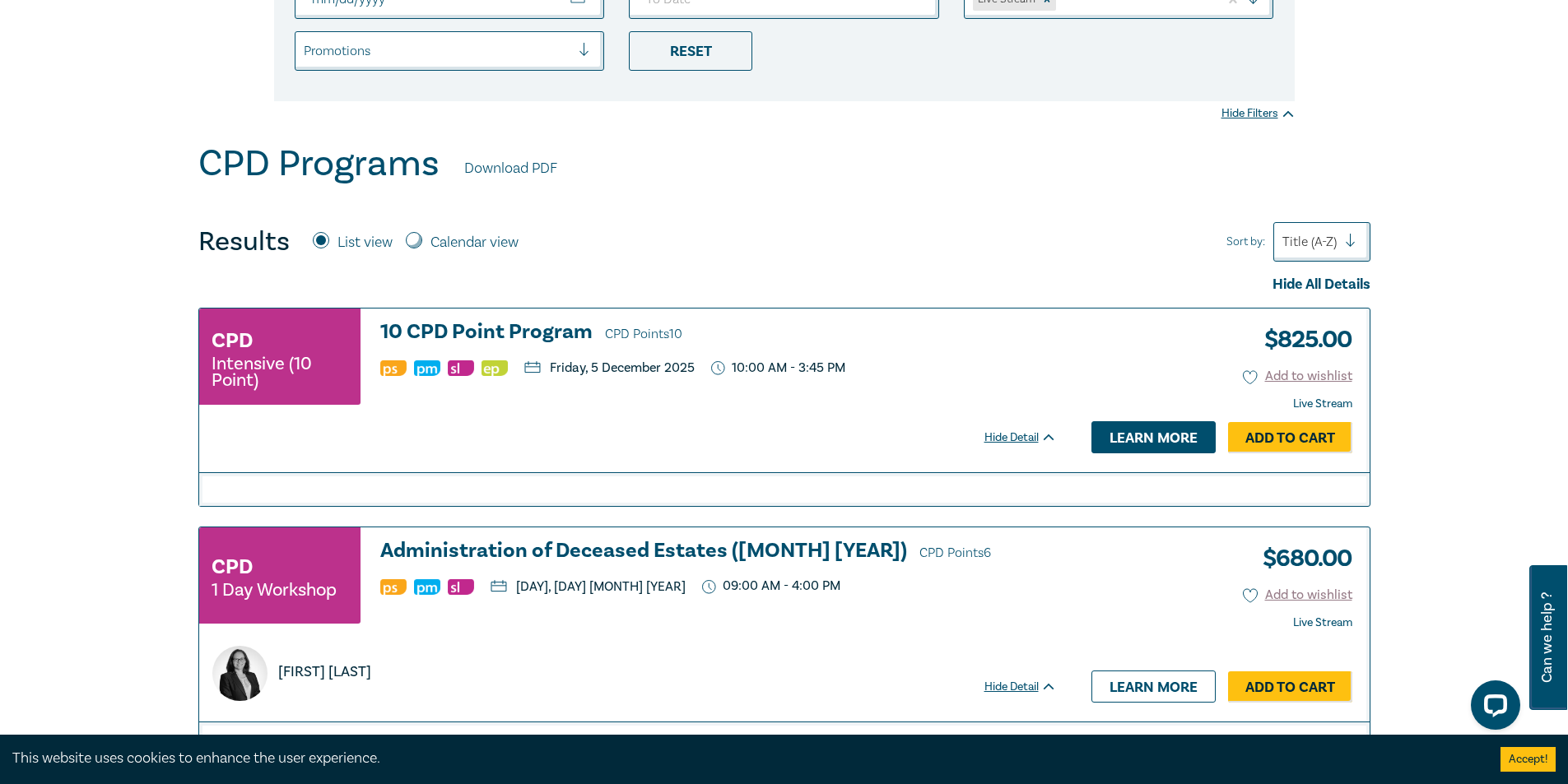 click on "Learn more" at bounding box center (1153, 437) 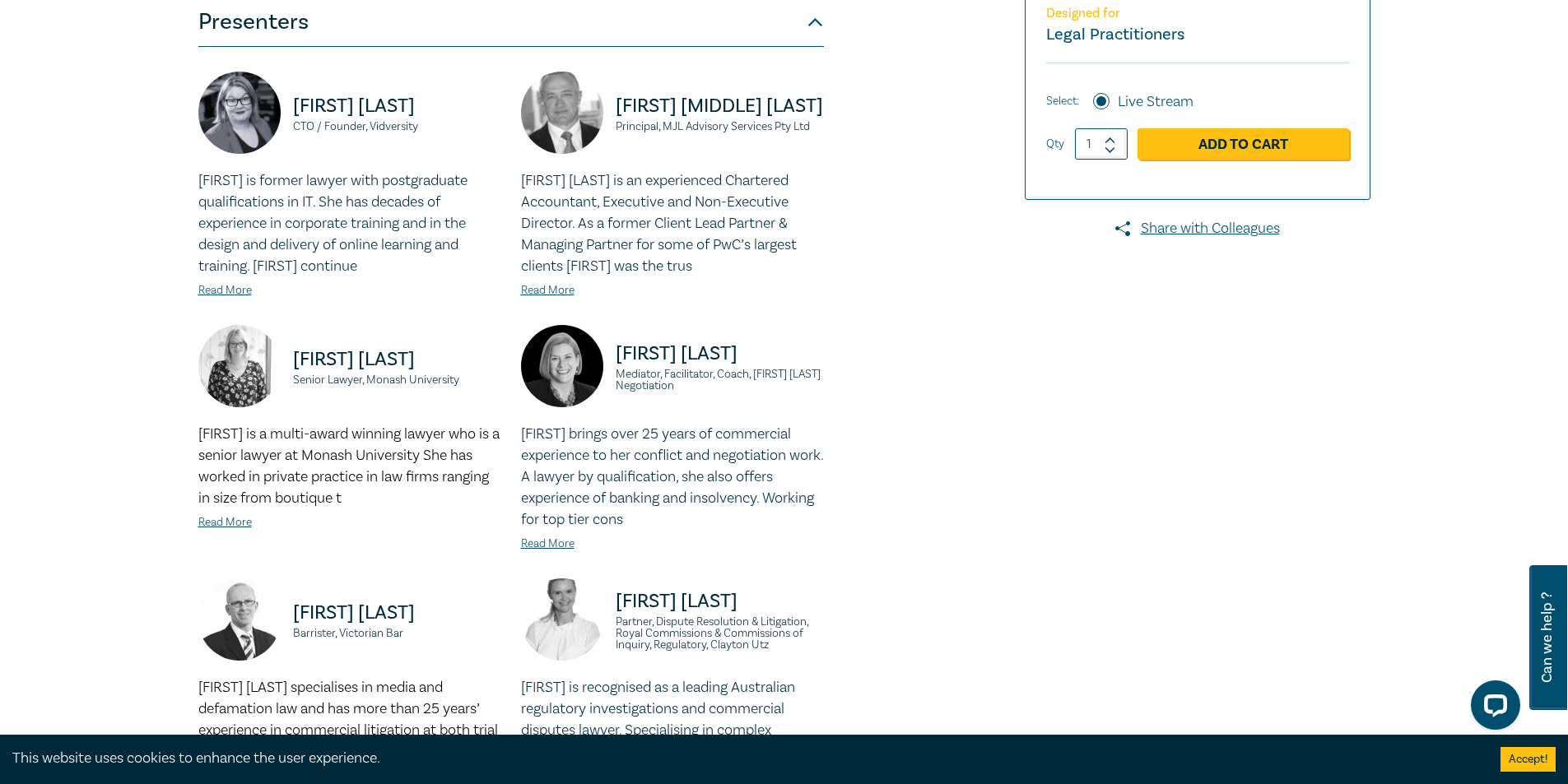 scroll, scrollTop: 0, scrollLeft: 0, axis: both 